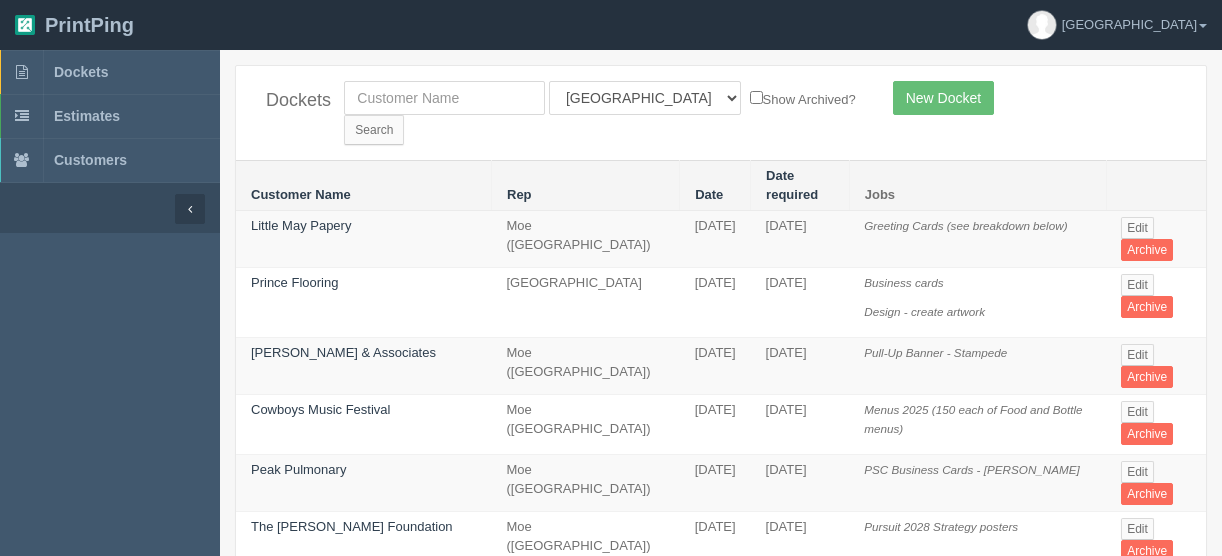 scroll, scrollTop: 0, scrollLeft: 0, axis: both 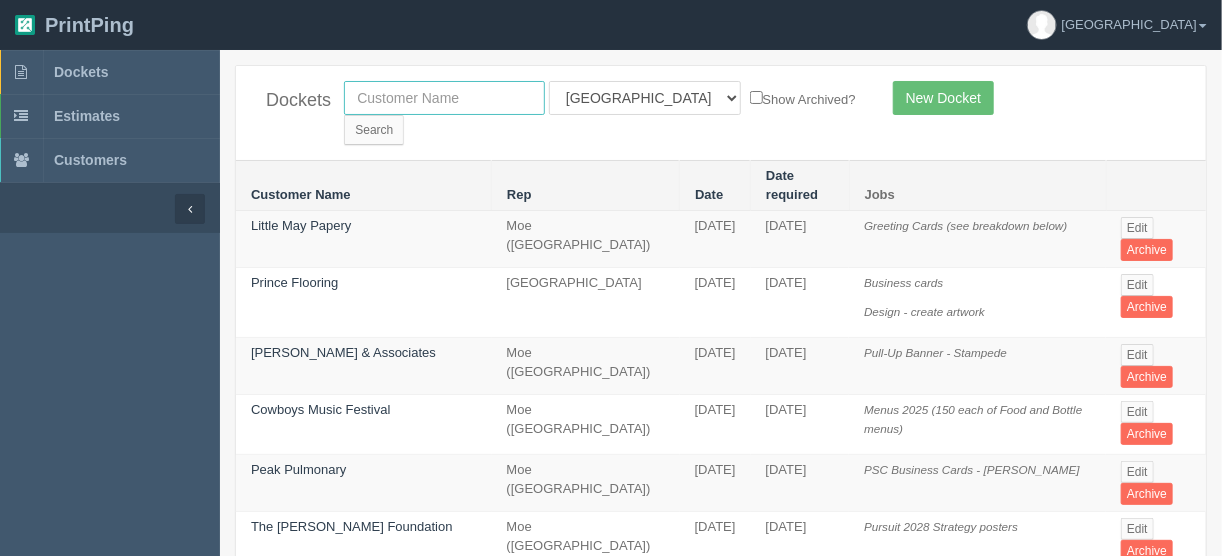 click at bounding box center (444, 98) 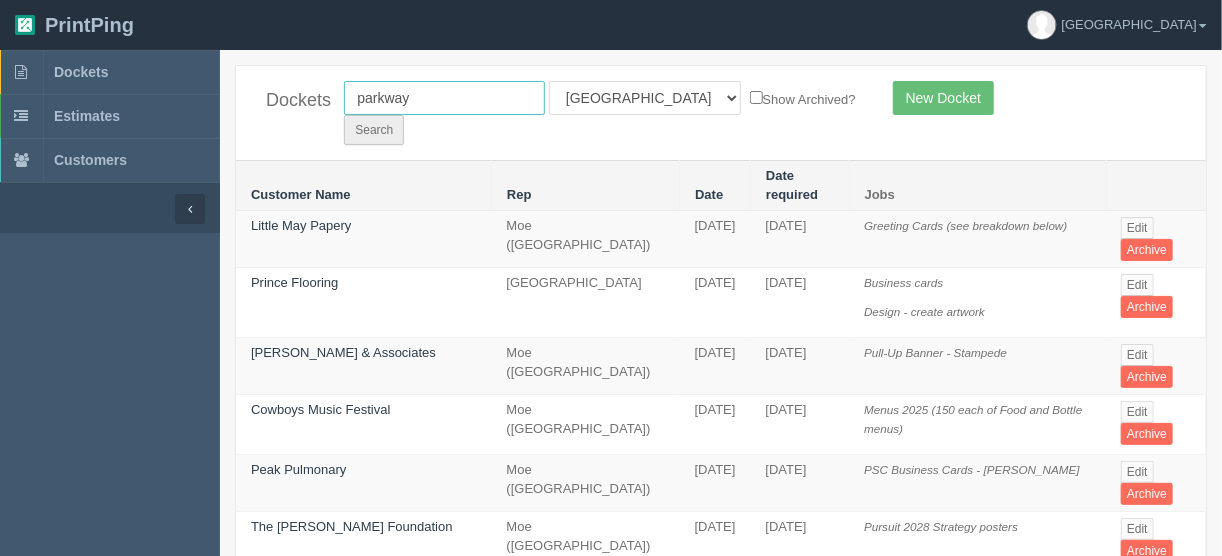 type on "parkway" 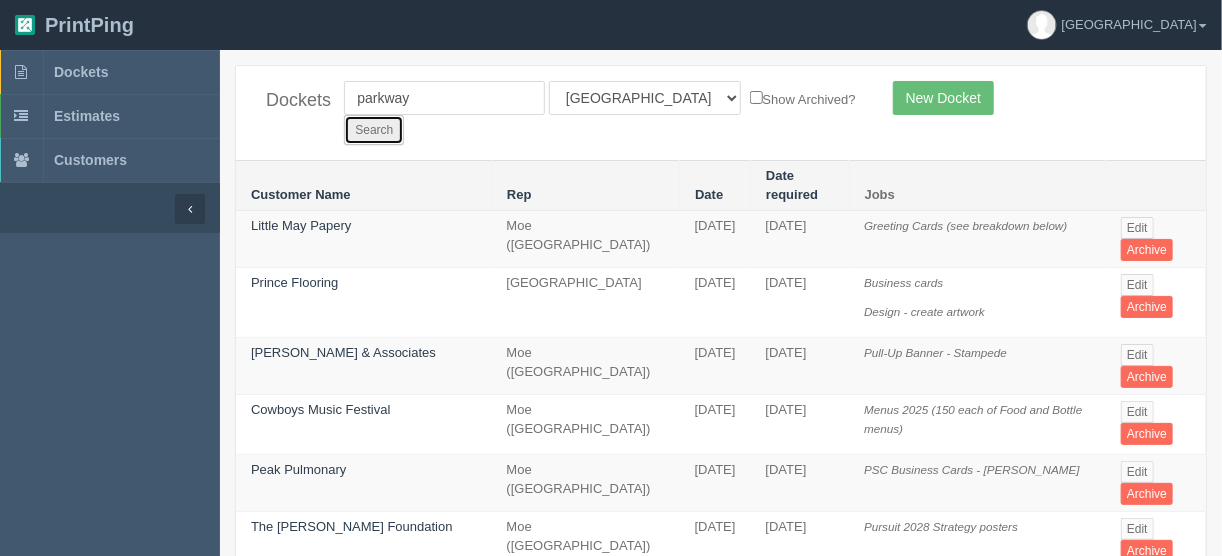 click on "Search" at bounding box center [374, 130] 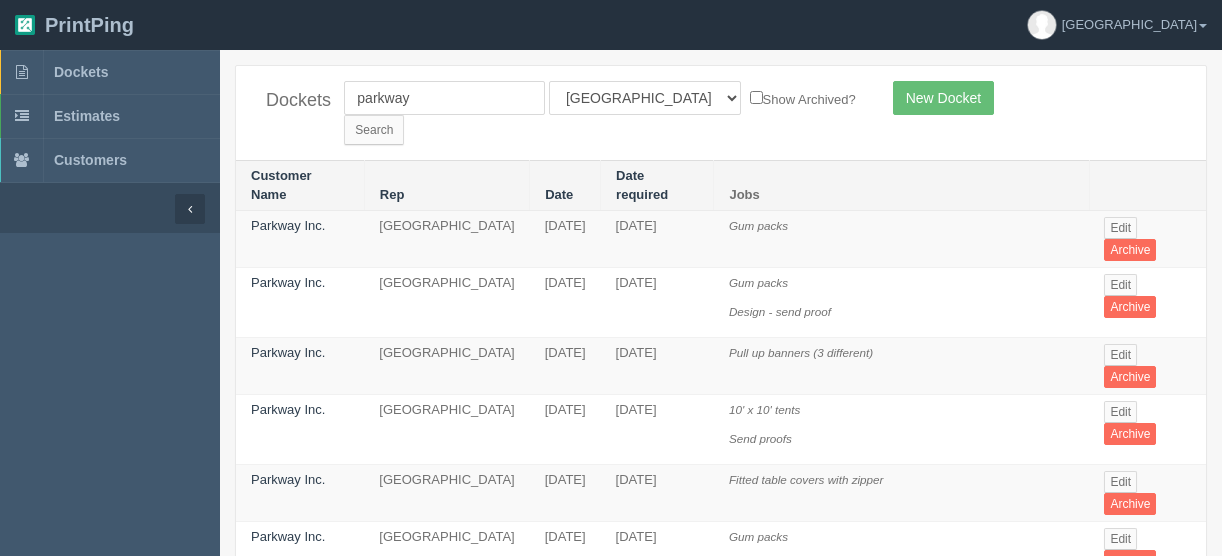 scroll, scrollTop: 0, scrollLeft: 0, axis: both 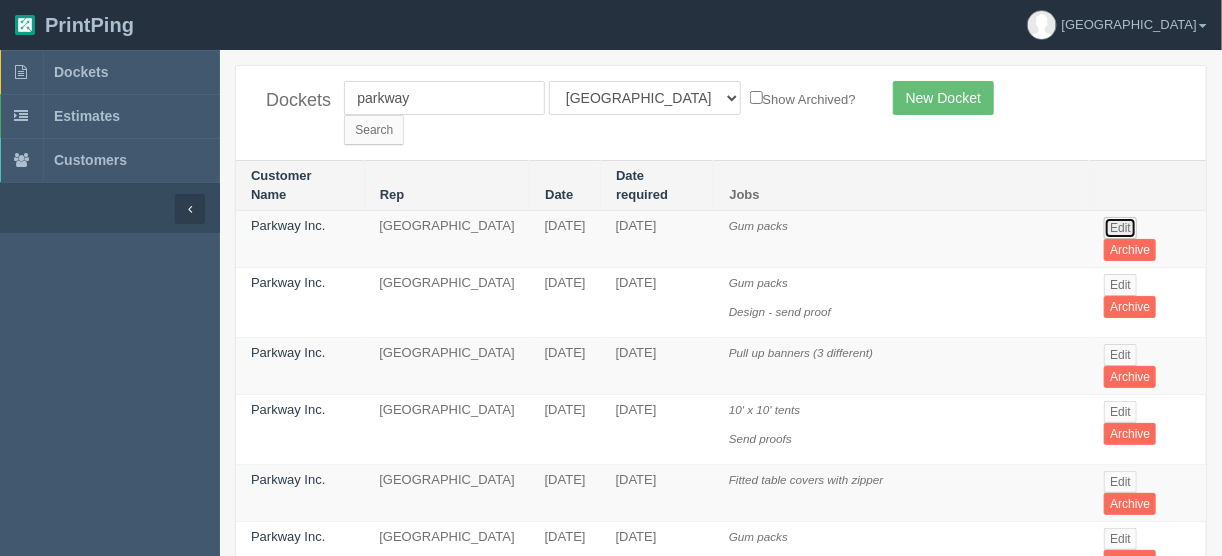 click on "Edit" at bounding box center (1120, 228) 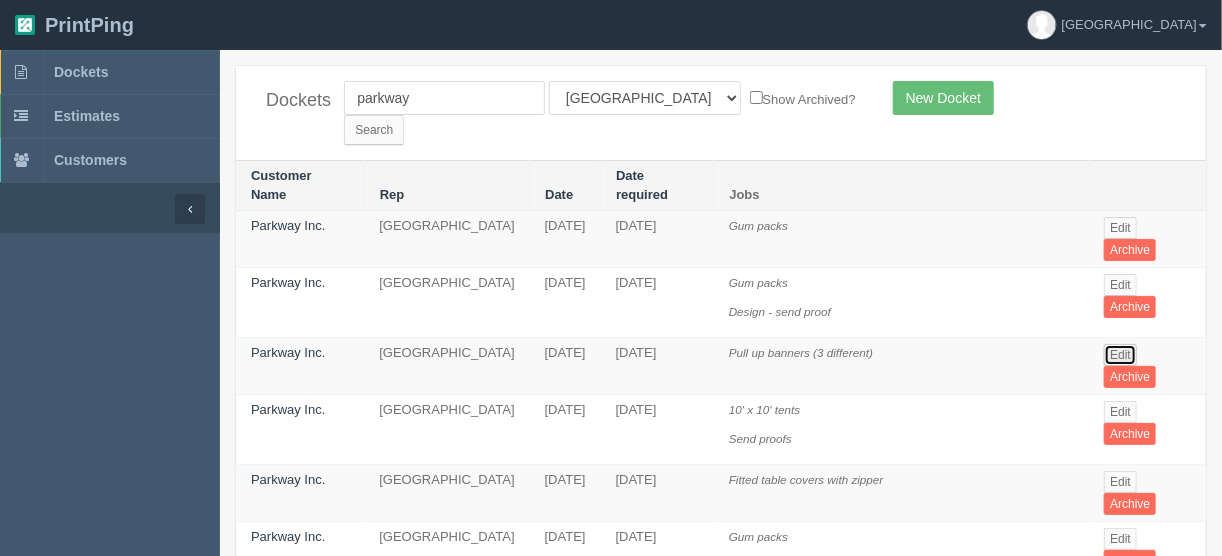 click on "Edit" at bounding box center (1120, 355) 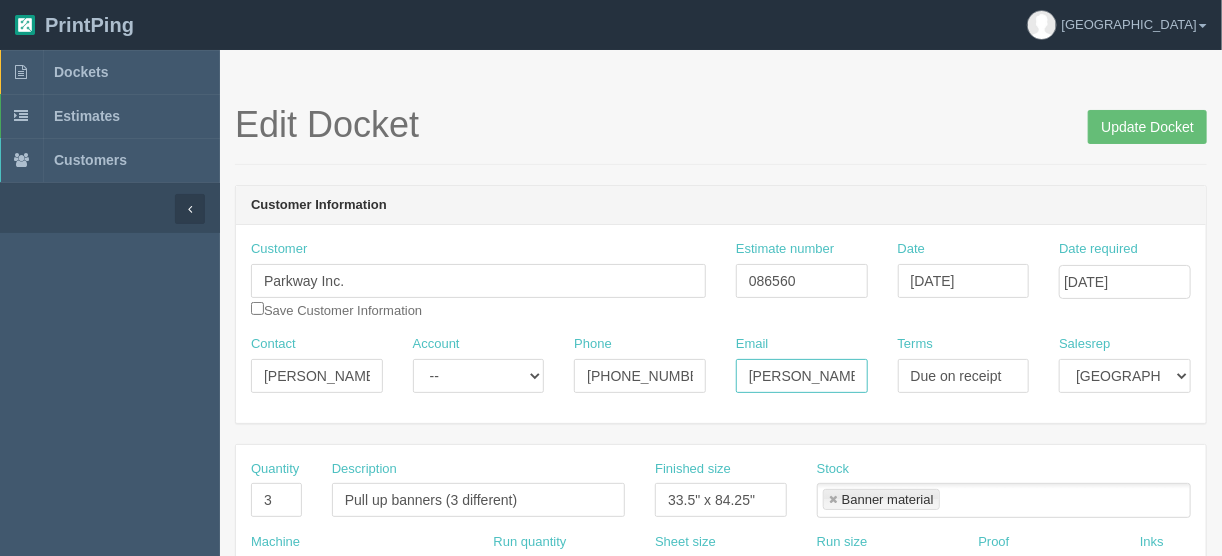 click on "joe@wearebecoming.ca/jamienayles@gmail.com" at bounding box center [802, 376] 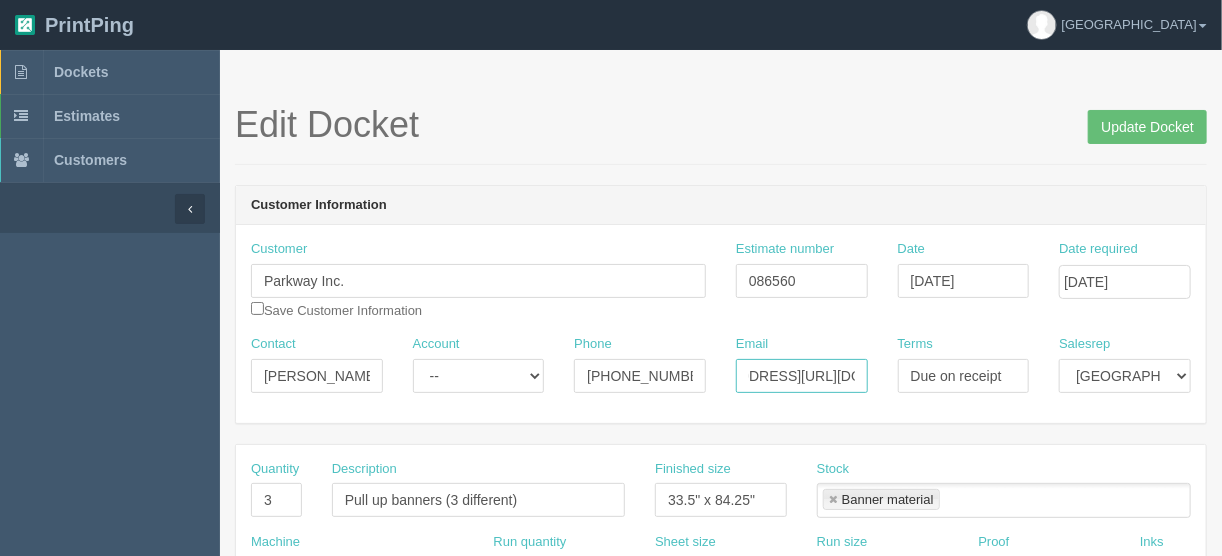 scroll, scrollTop: 0, scrollLeft: 199, axis: horizontal 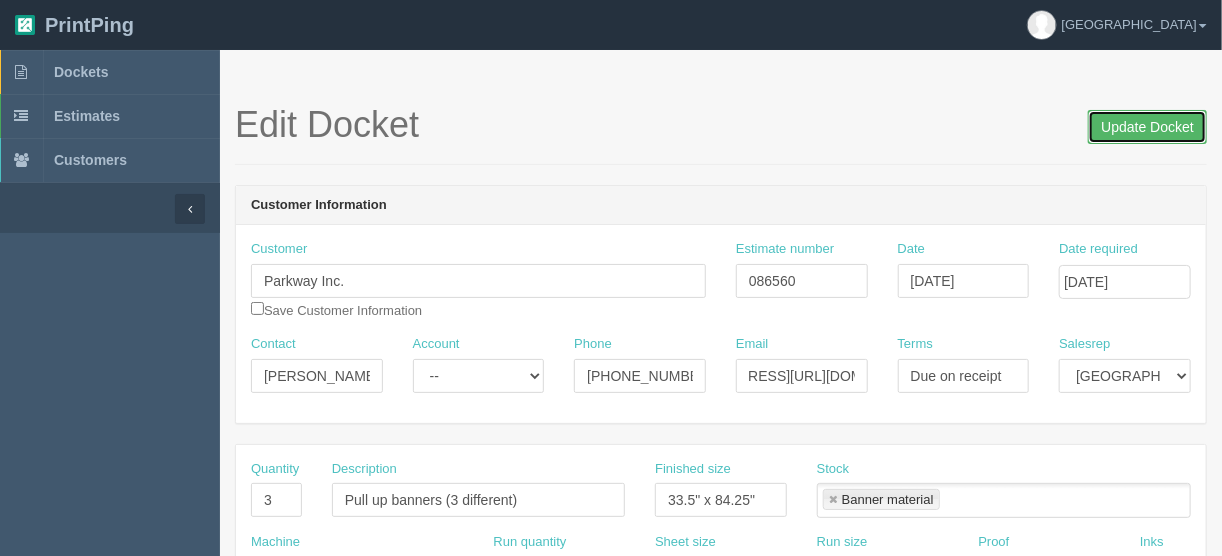 click on "Update Docket" at bounding box center (1147, 127) 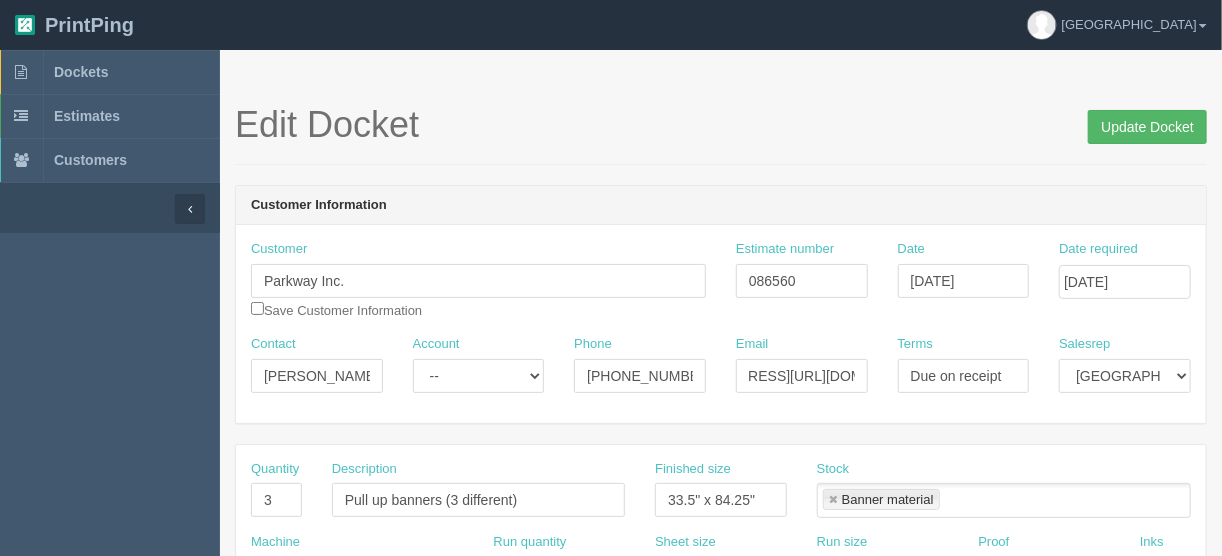 scroll, scrollTop: 0, scrollLeft: 0, axis: both 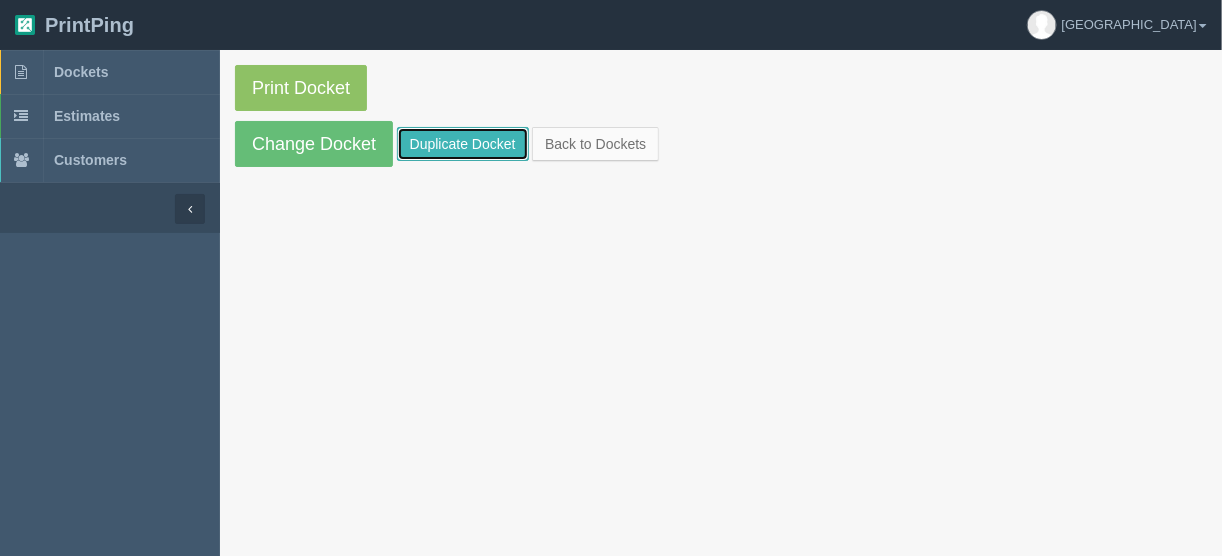 click on "Duplicate Docket" at bounding box center (463, 144) 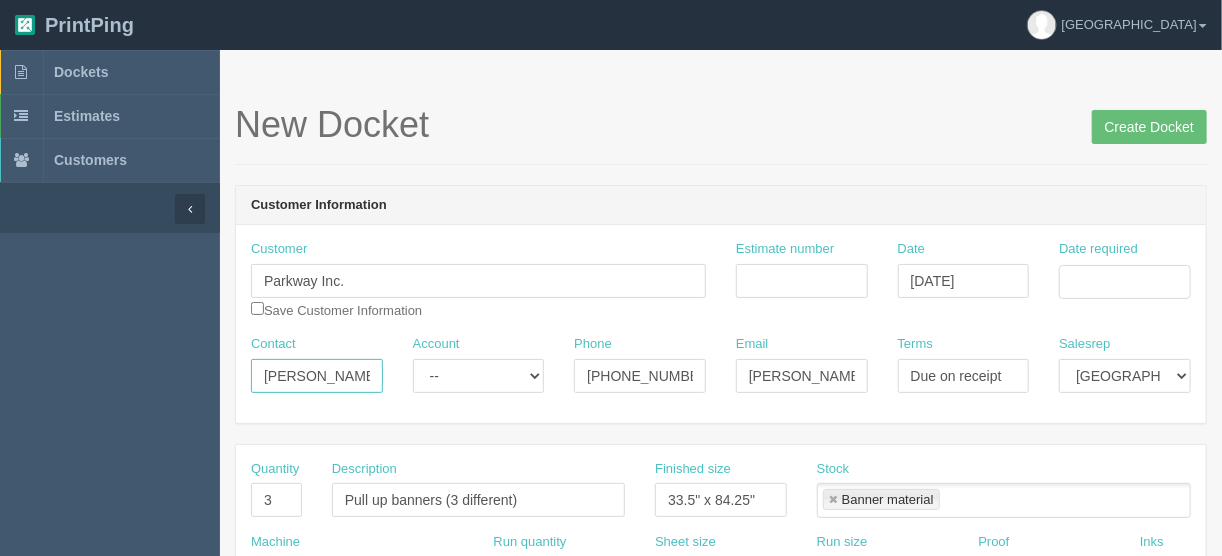 drag, startPoint x: 339, startPoint y: 376, endPoint x: 115, endPoint y: 370, distance: 224.08034 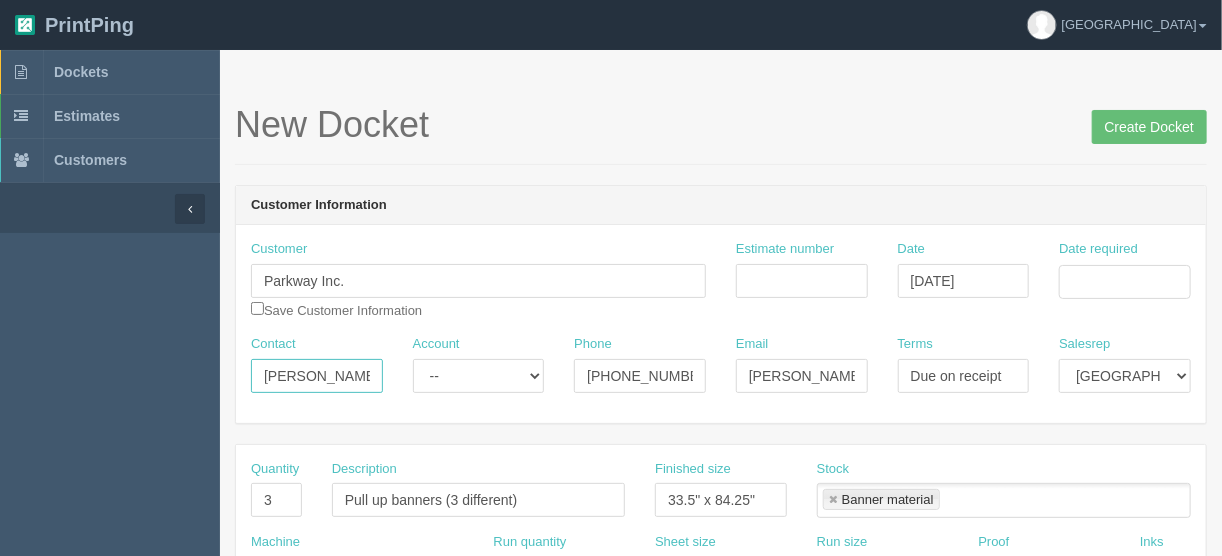 type on "Jamie Ayles" 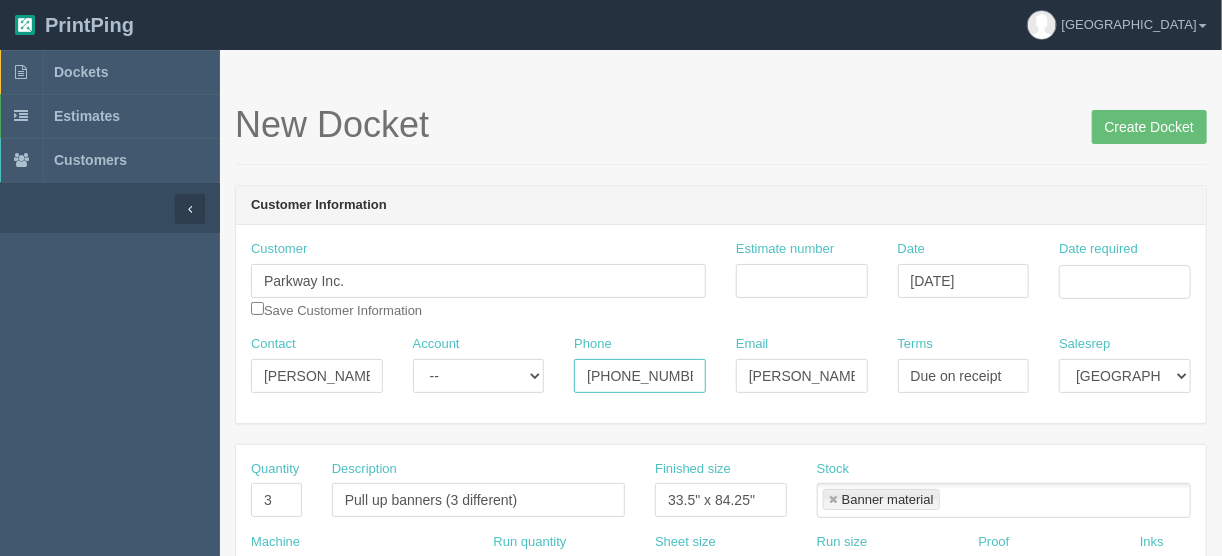 drag, startPoint x: 677, startPoint y: 372, endPoint x: 468, endPoint y: 370, distance: 209.00957 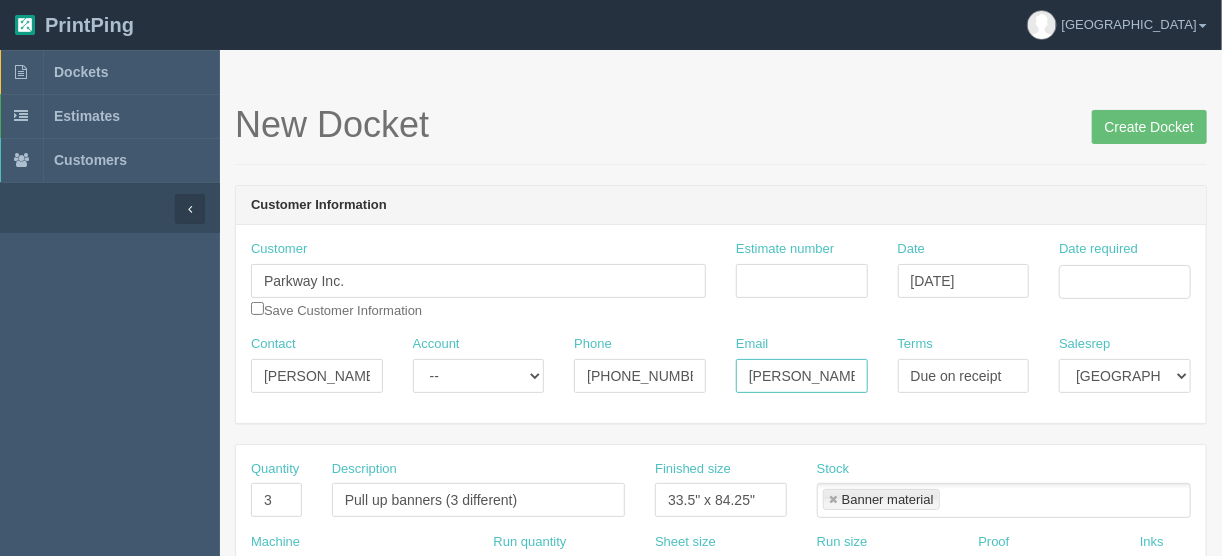 click on "joe@wearebecoming.ca/jamienayles@gmail.com" at bounding box center (802, 376) 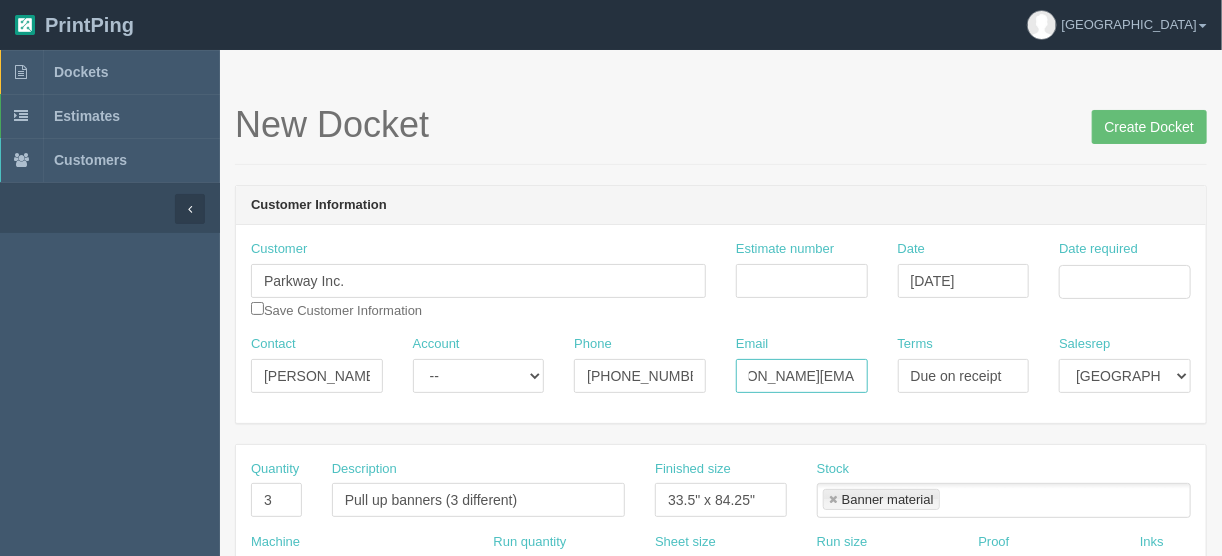 scroll, scrollTop: 0, scrollLeft: 74, axis: horizontal 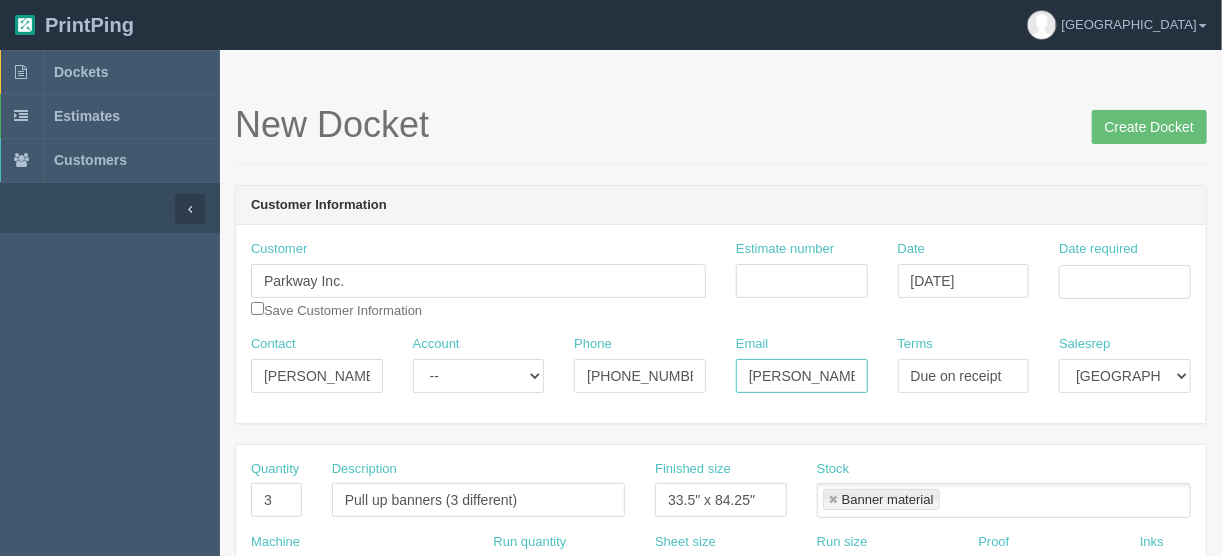 drag, startPoint x: 829, startPoint y: 372, endPoint x: 611, endPoint y: 374, distance: 218.00917 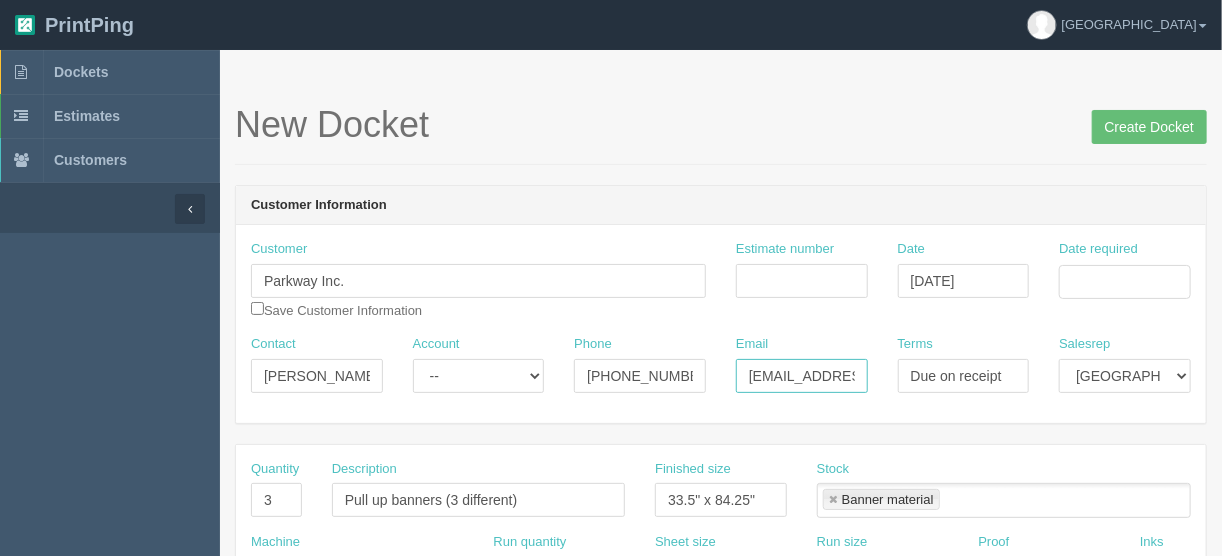 type on "jamienayles@gmail.com" 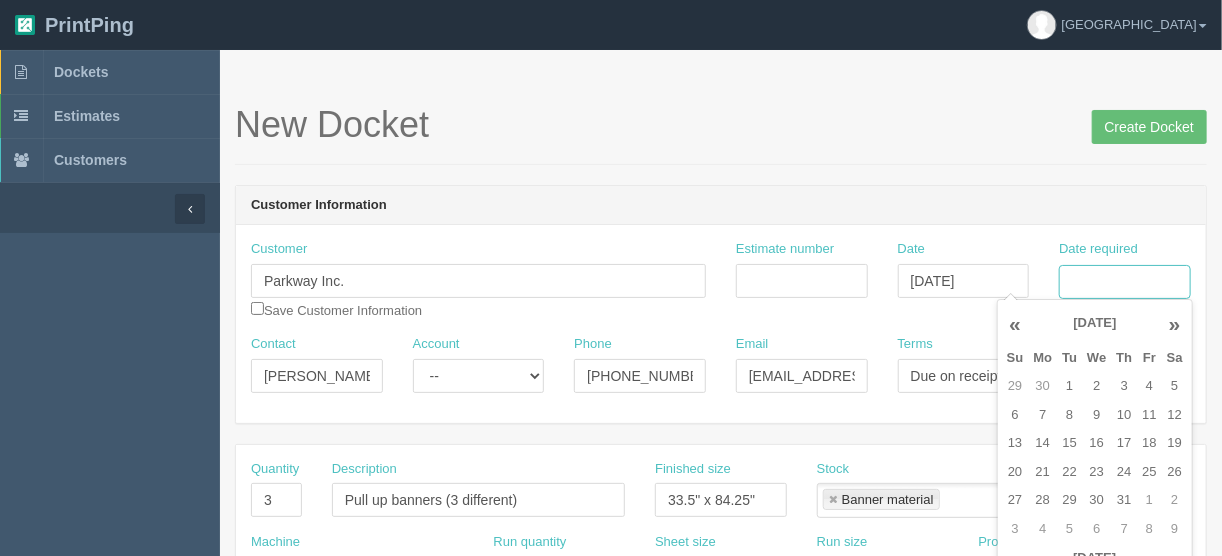 click on "Date required" at bounding box center [1125, 282] 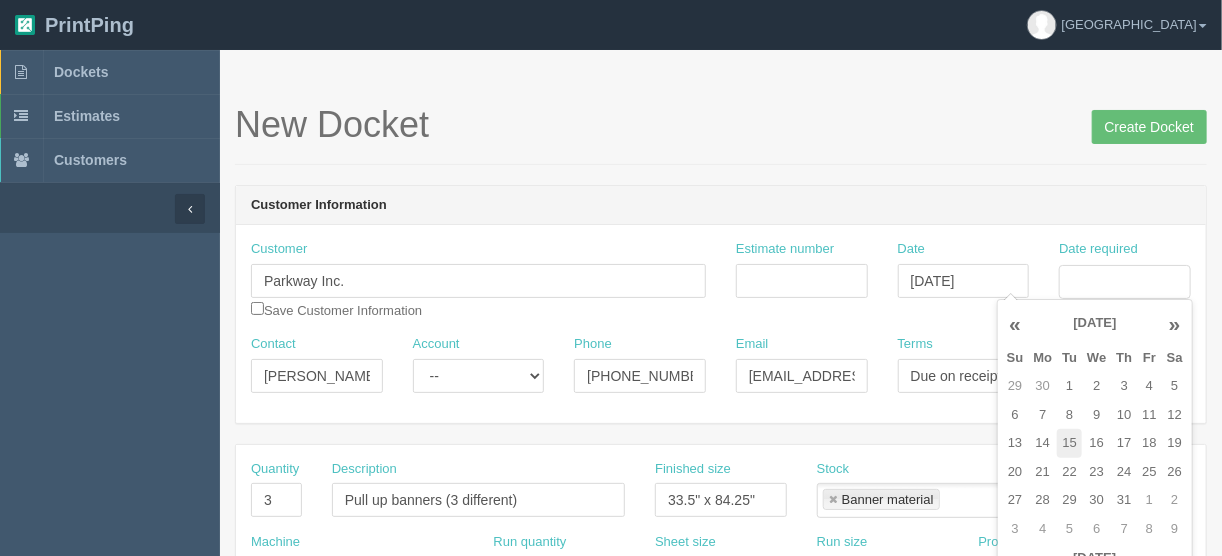 click on "15" at bounding box center [1069, 443] 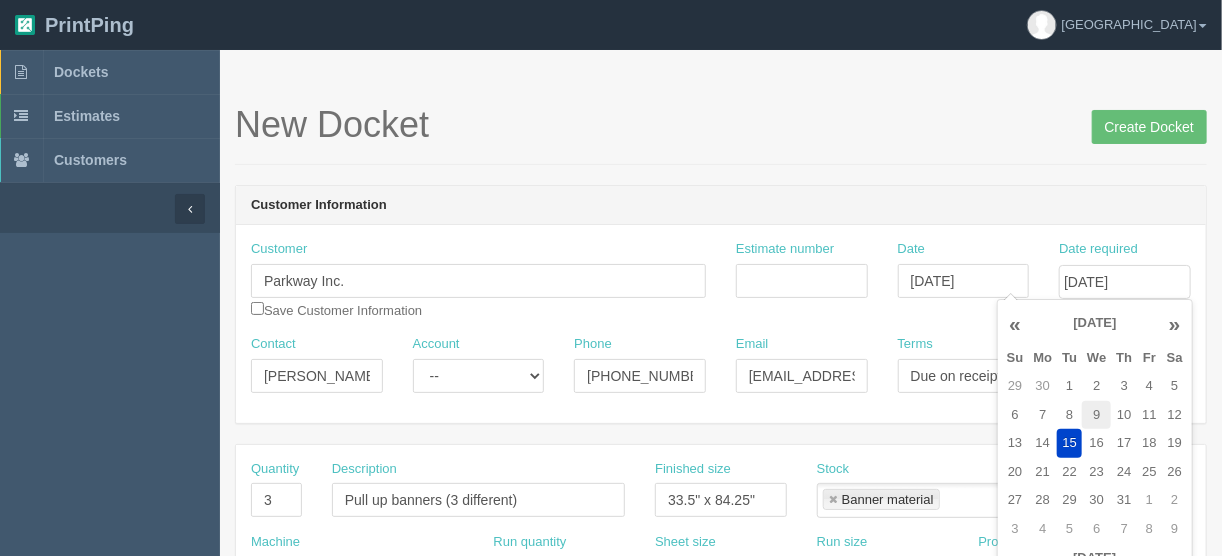 click on "9" at bounding box center [1096, 415] 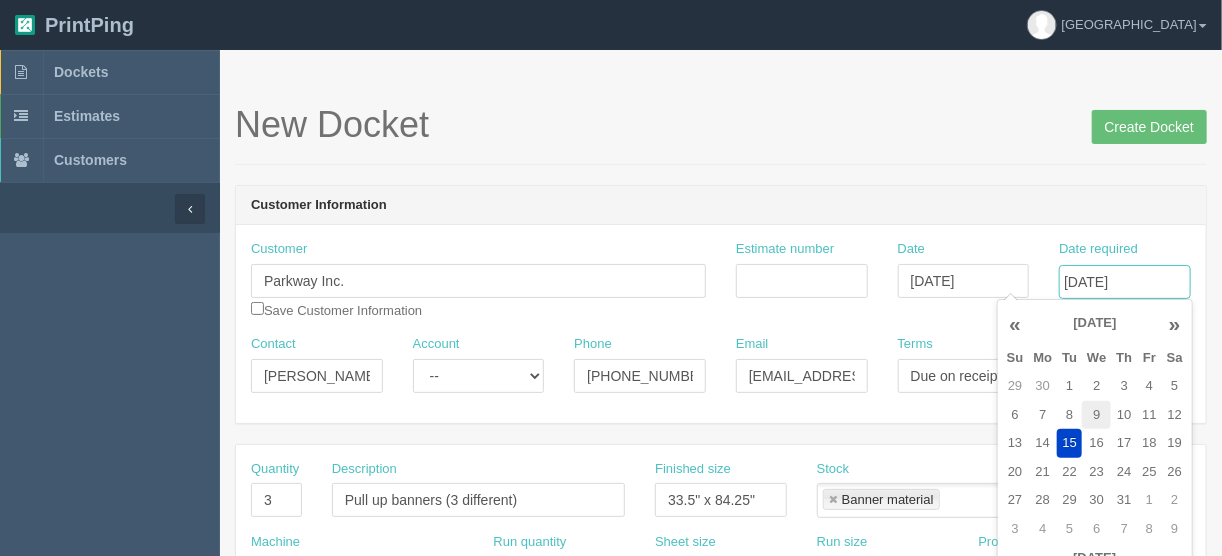 type on "July 9, 2025" 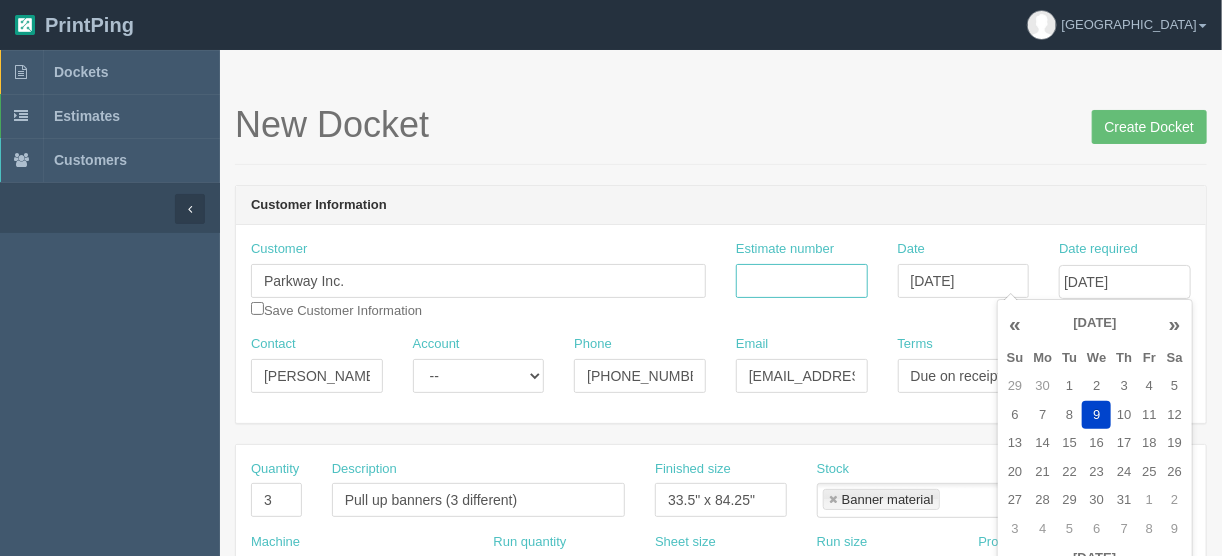 click on "Estimate number" at bounding box center [802, 281] 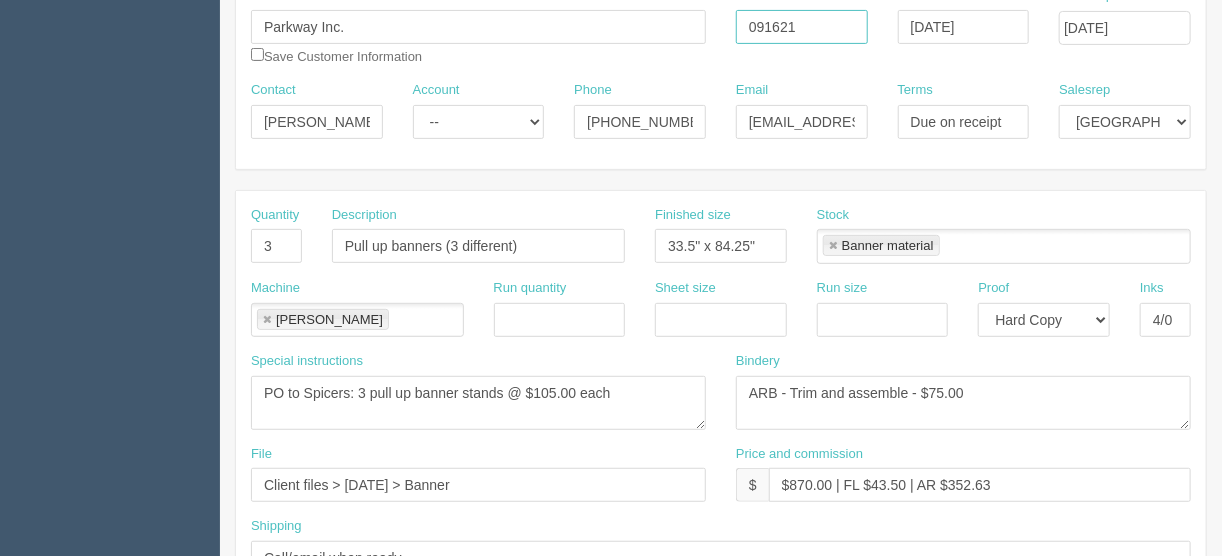 scroll, scrollTop: 320, scrollLeft: 0, axis: vertical 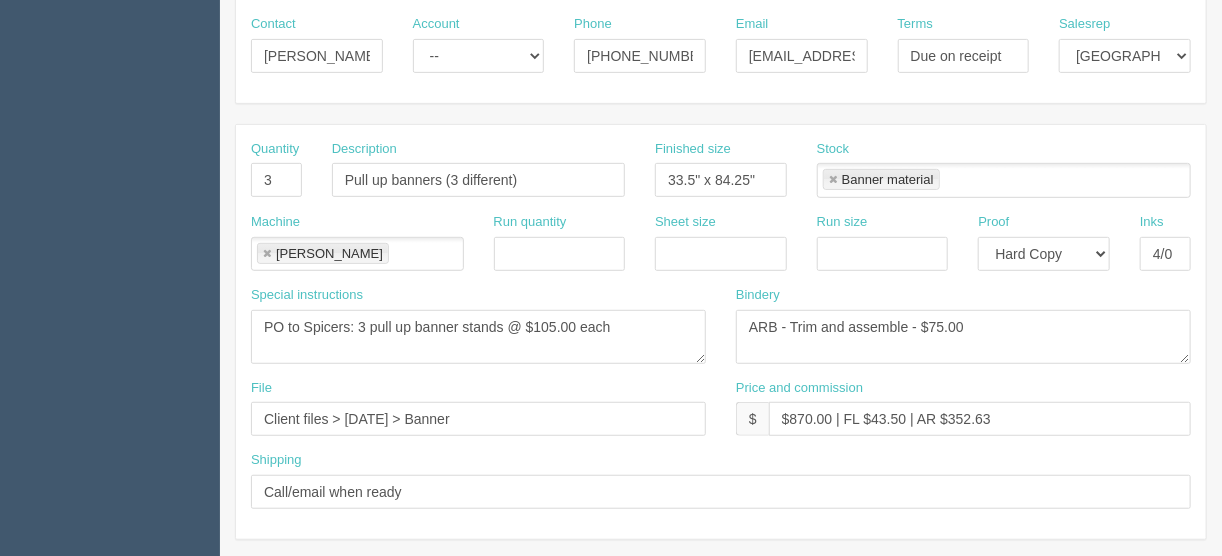 type on "091621" 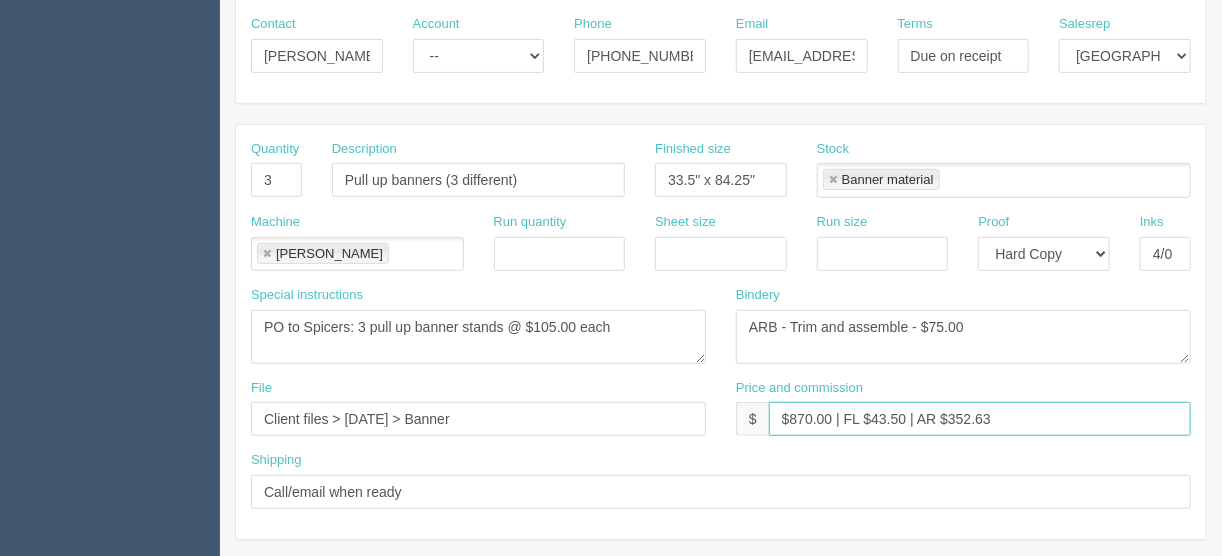 drag, startPoint x: 829, startPoint y: 415, endPoint x: 787, endPoint y: 414, distance: 42.0119 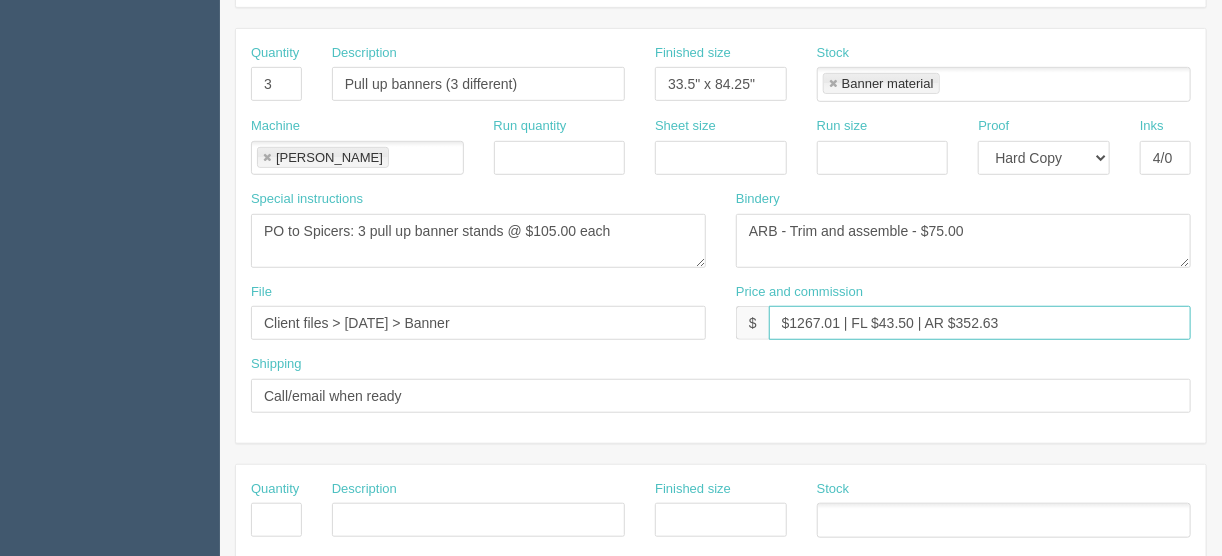 scroll, scrollTop: 560, scrollLeft: 0, axis: vertical 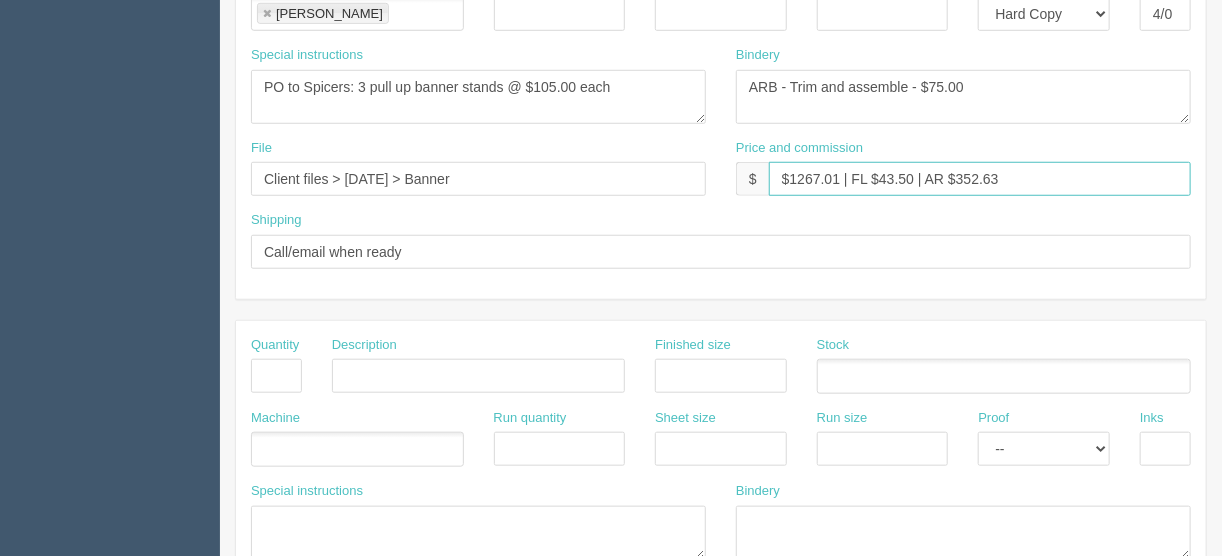 type on "$1267.01 | FL $43.50 | AR $352.63" 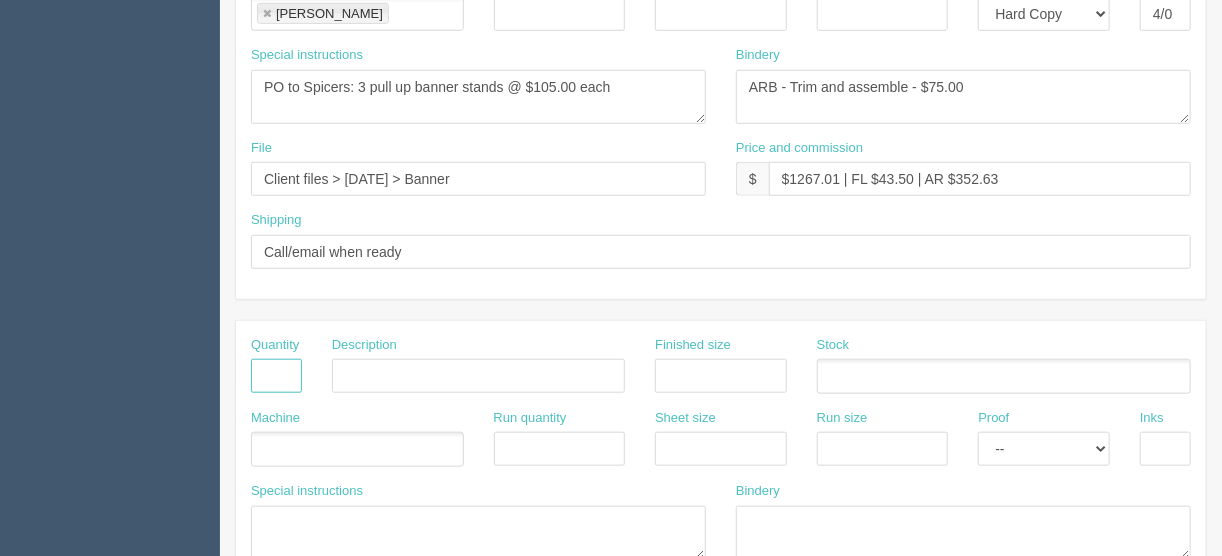 click at bounding box center (276, 376) 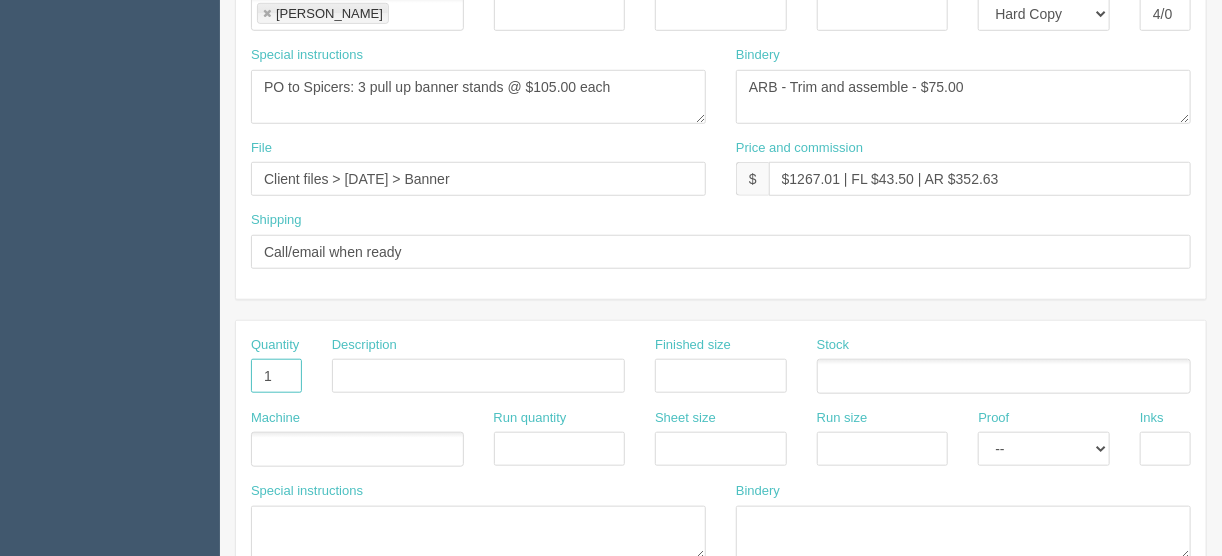 type on "1" 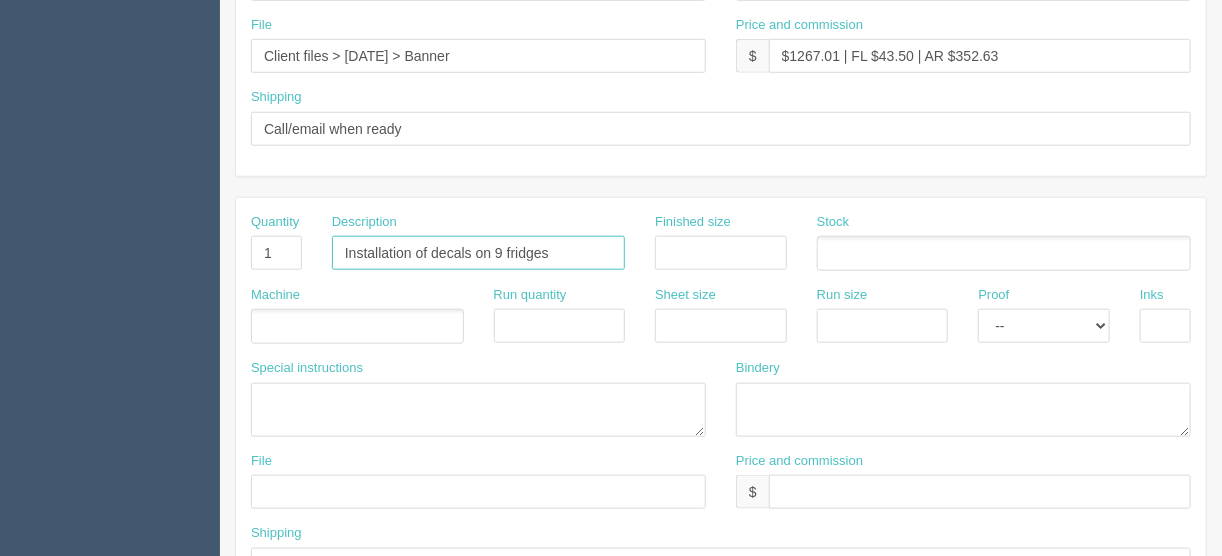 scroll, scrollTop: 880, scrollLeft: 0, axis: vertical 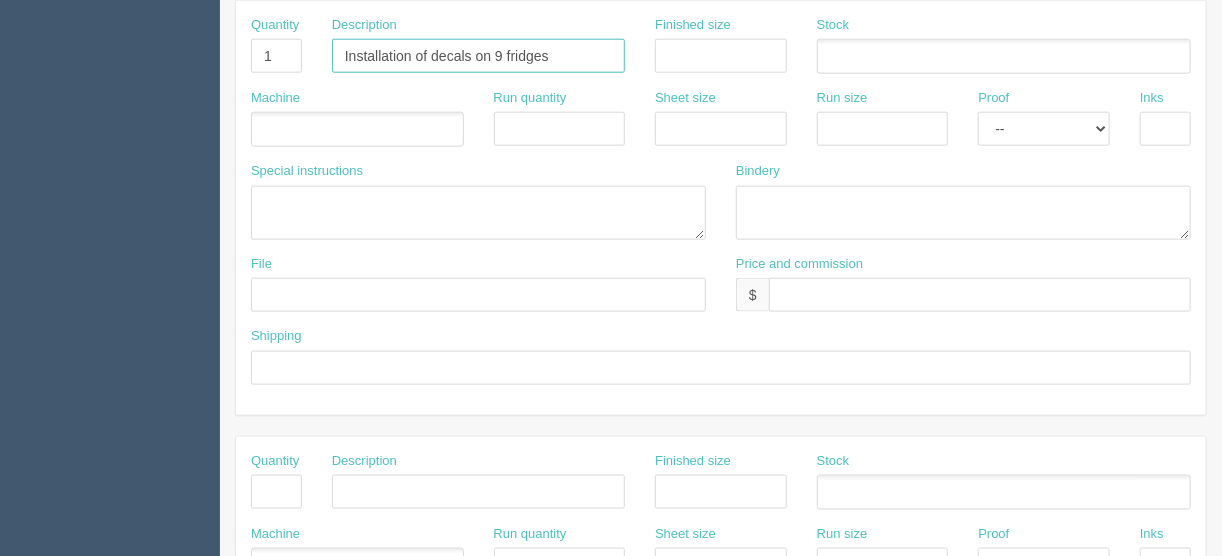 type on "Installation of decals on 9 fridges" 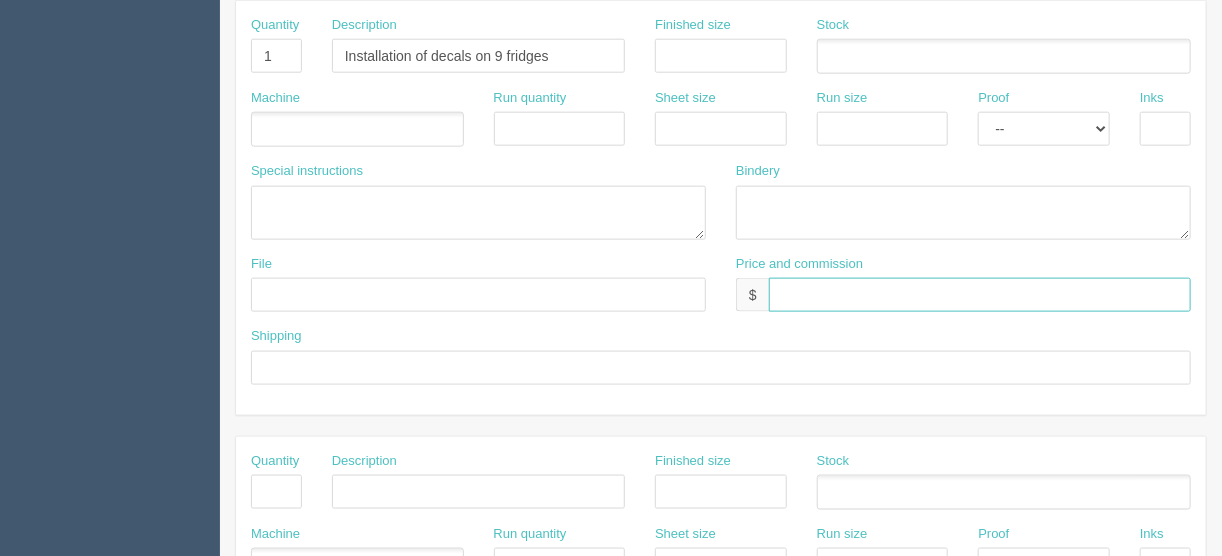 click at bounding box center (980, 295) 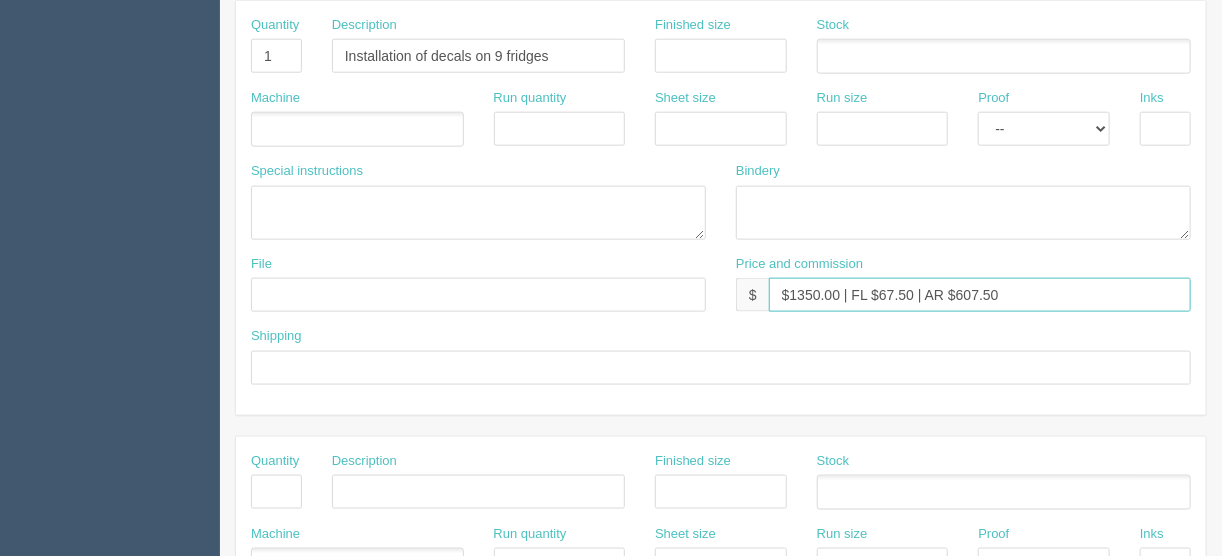 type on "$1350.00 | FL $67.50 | AR $607.50" 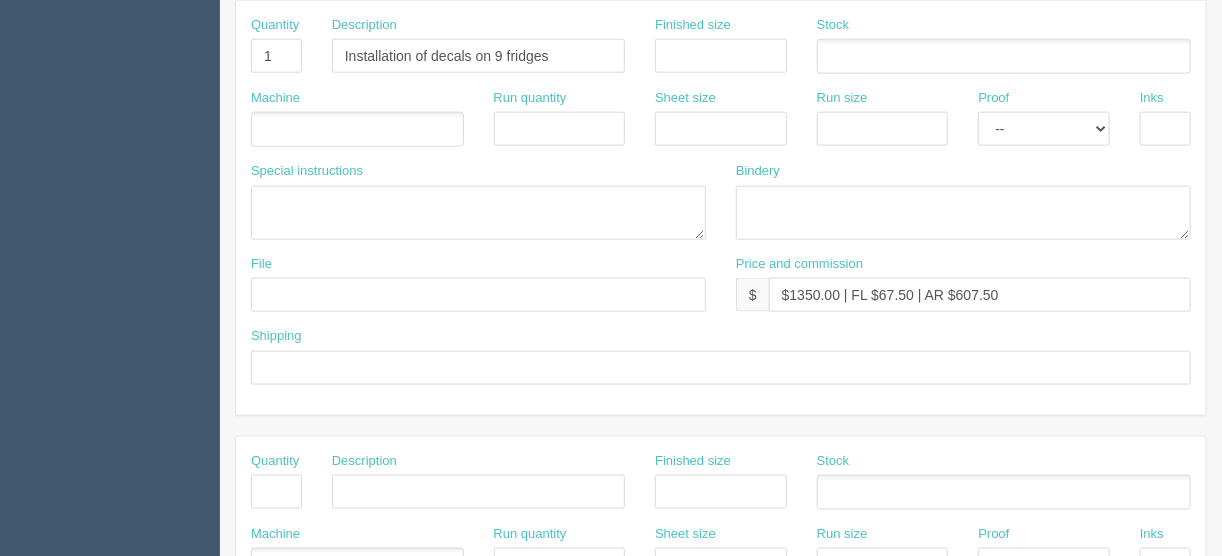 click at bounding box center [357, 129] 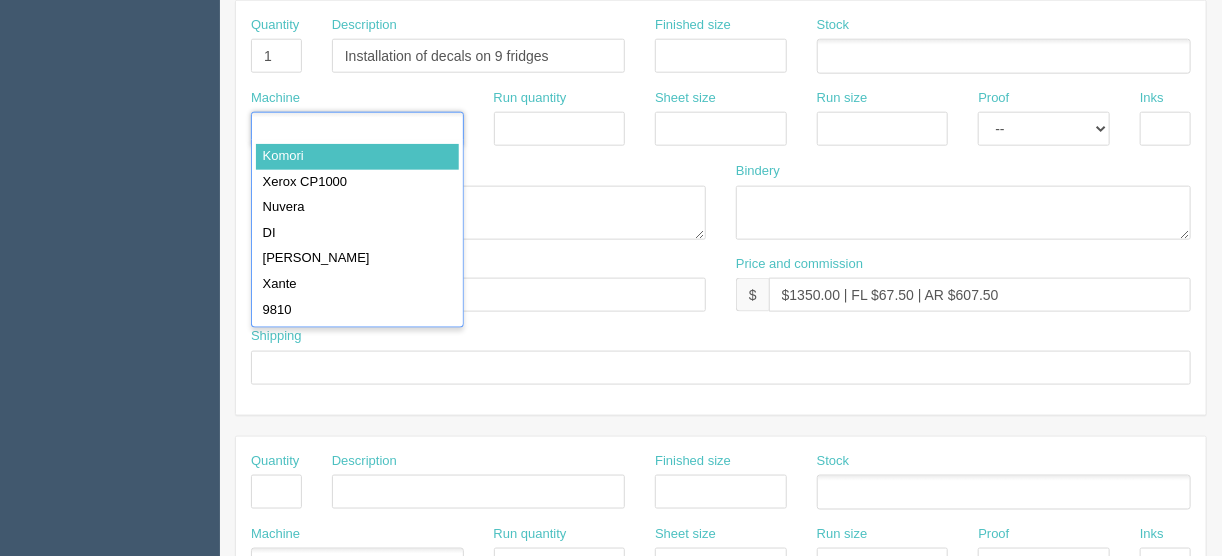 type on "u" 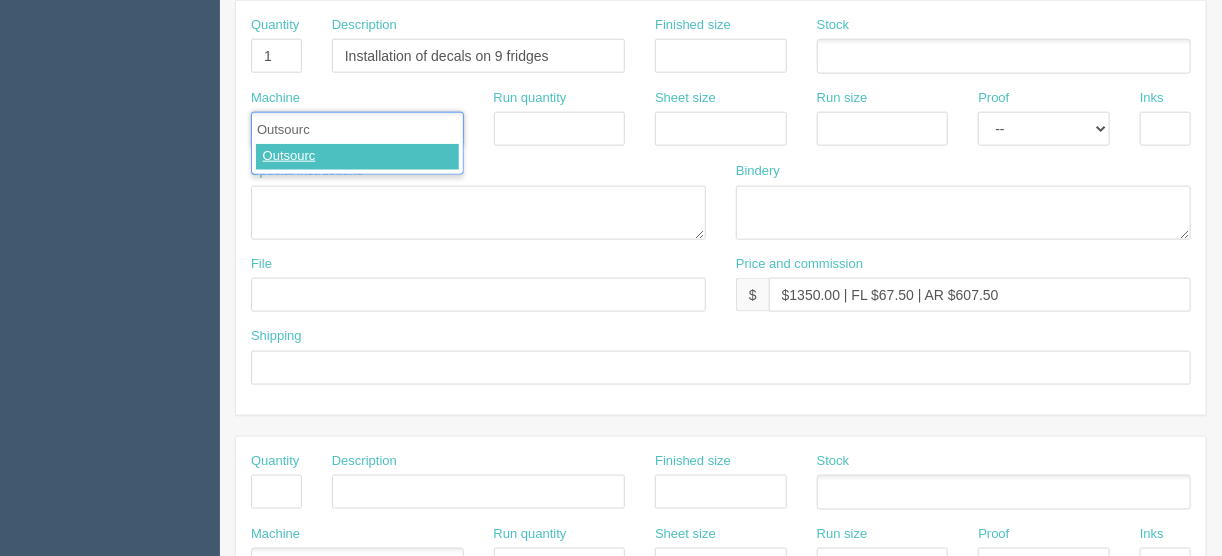 type on "Outsource" 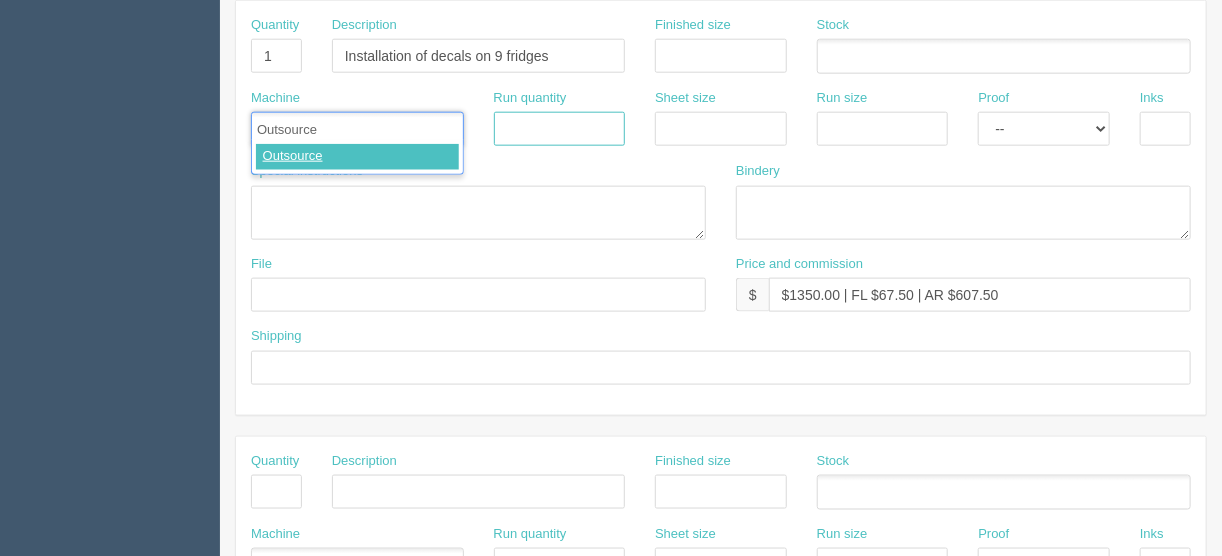 type 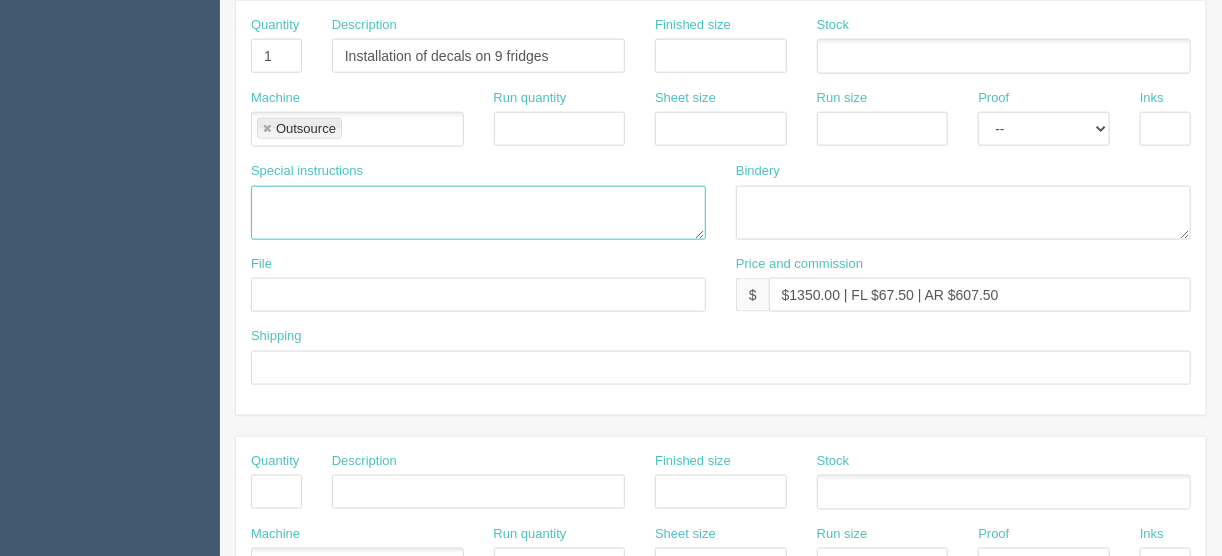 click at bounding box center (478, 213) 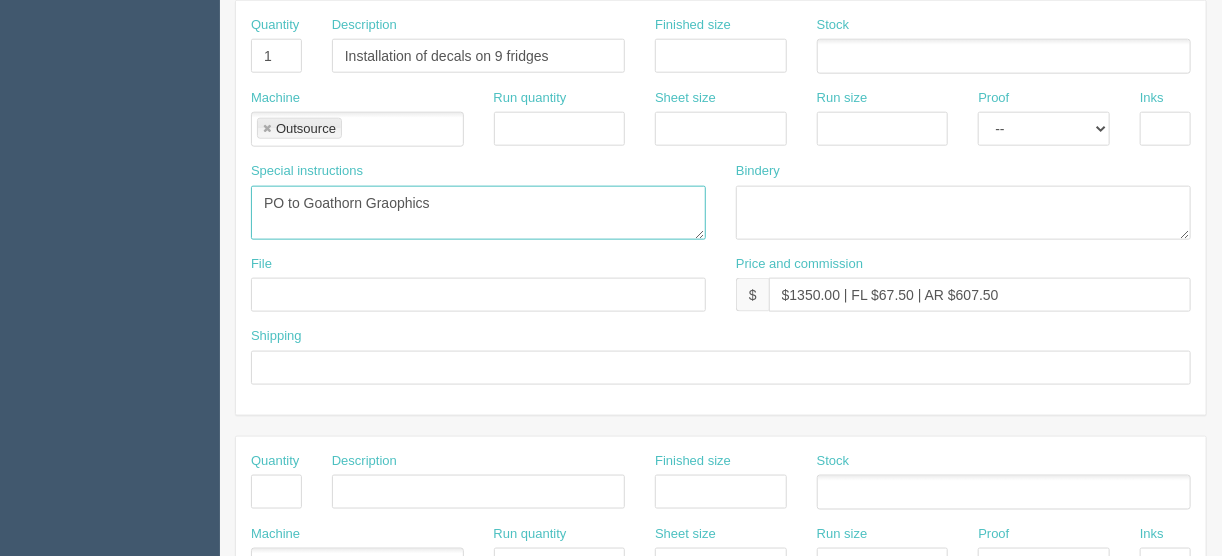 click on "PO to Goathorn Graophics" at bounding box center (478, 213) 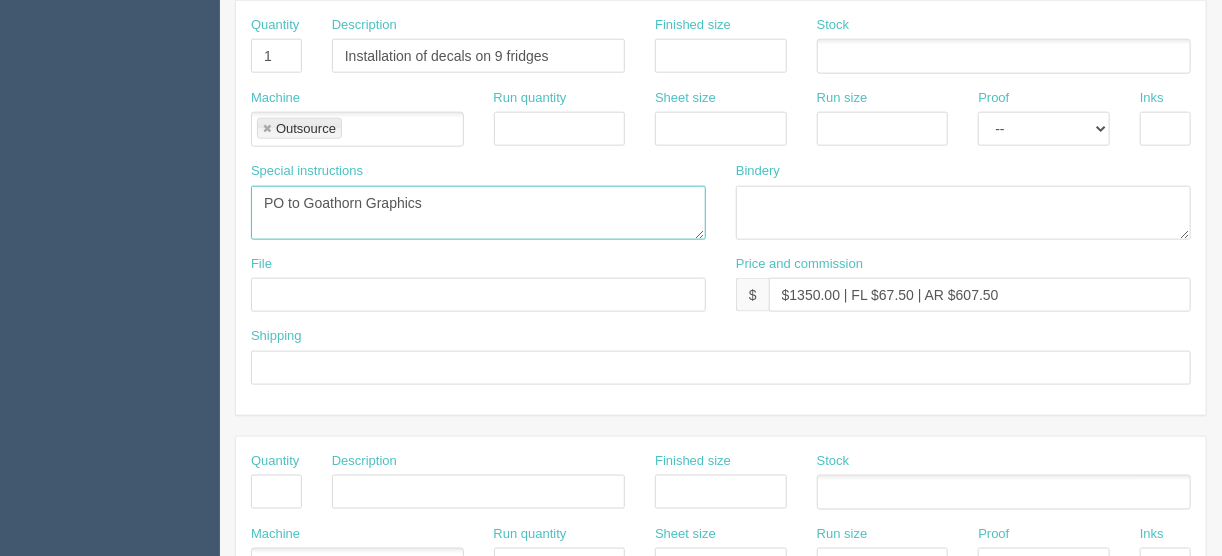 click on "PO to Goathorn Graphics" at bounding box center [478, 213] 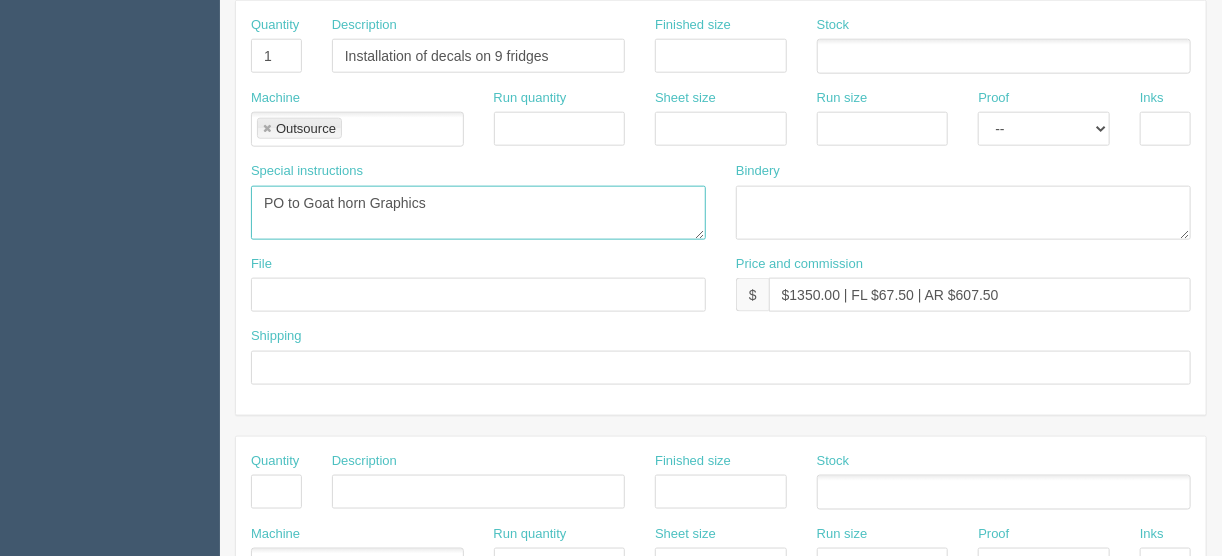 click on "PO to Goat horn Graphics" at bounding box center (478, 213) 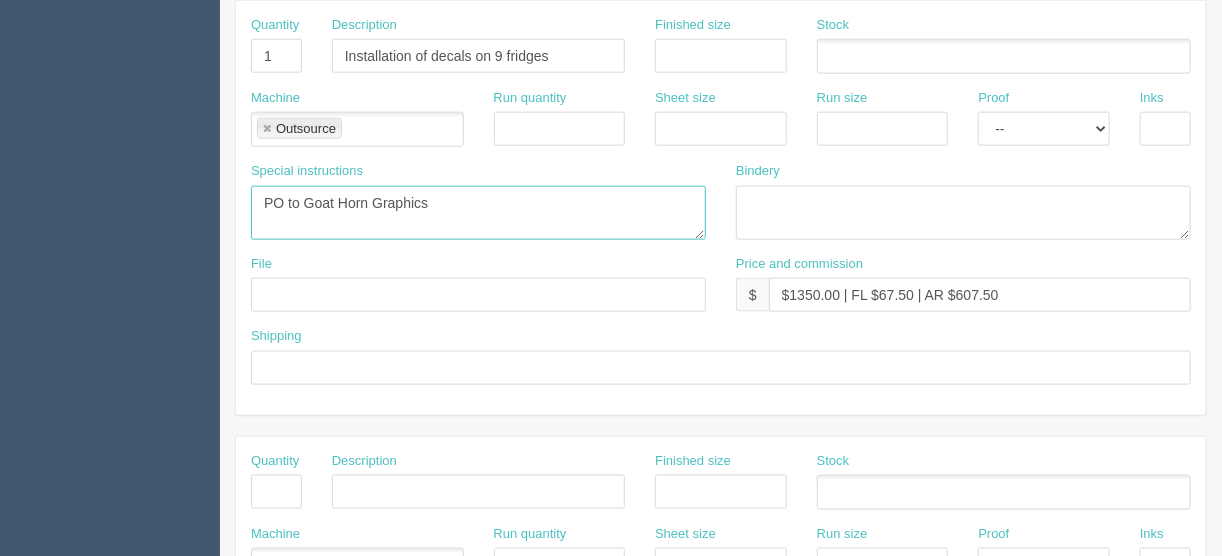 click on "PO to Goat Horn Graphics" at bounding box center (478, 213) 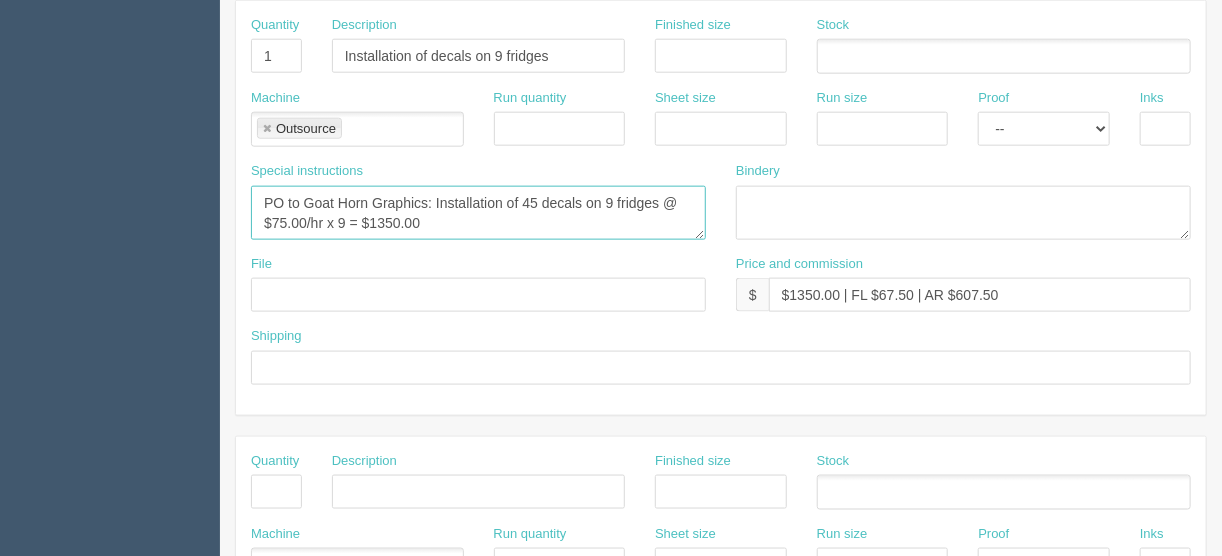 type on "PO to Goat Horn Graphics: Installation of 45 decals on 9 fridges @ $75.00/hr x 9 = $1350.00" 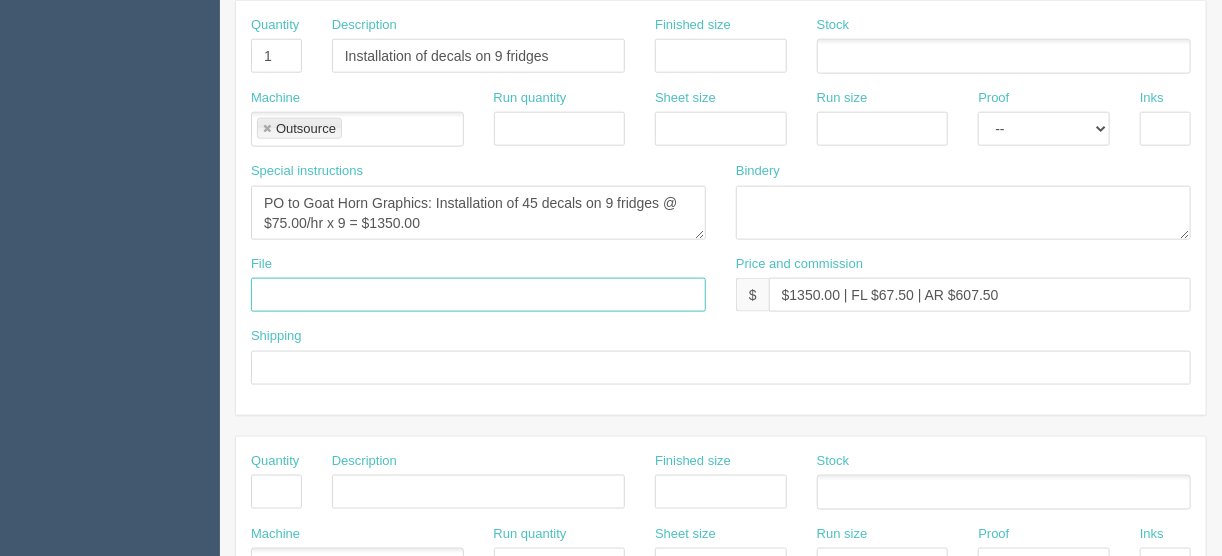 click at bounding box center [478, 295] 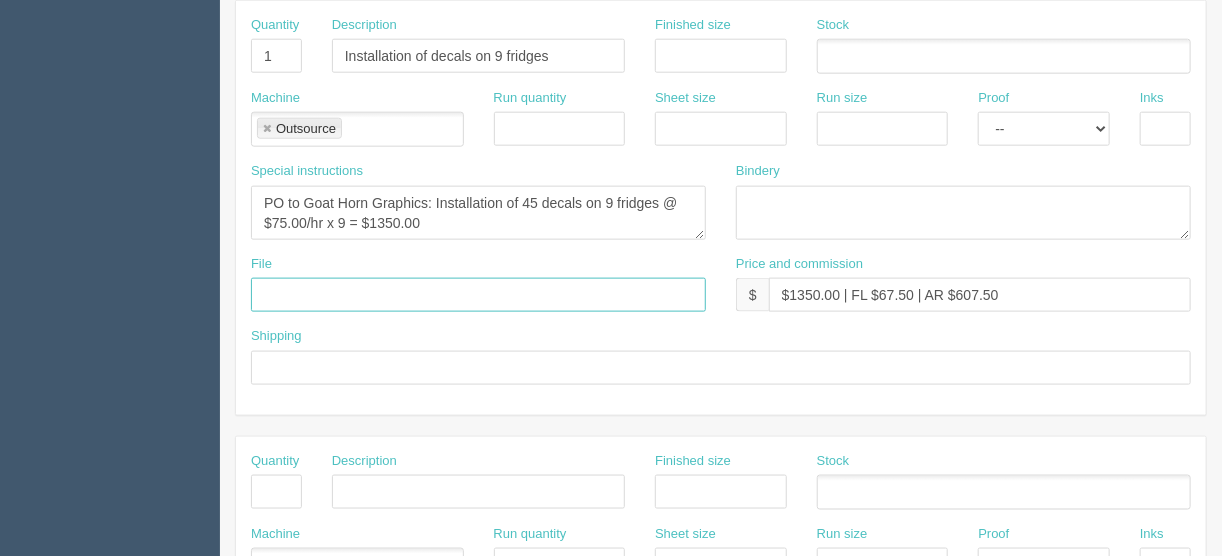 type on "files@allrush.ca" 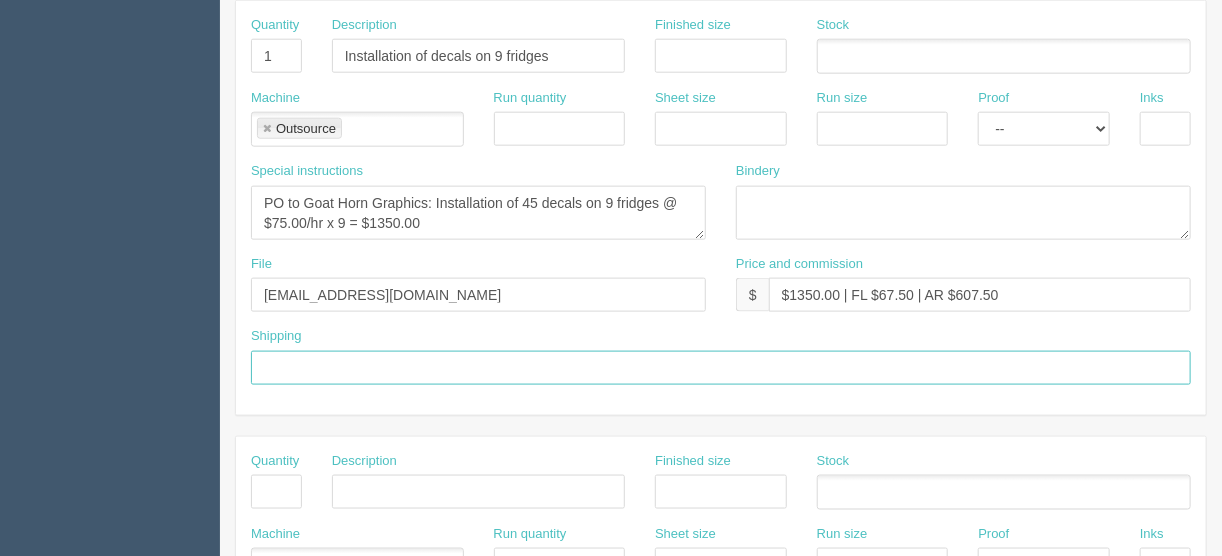 click at bounding box center (721, 368) 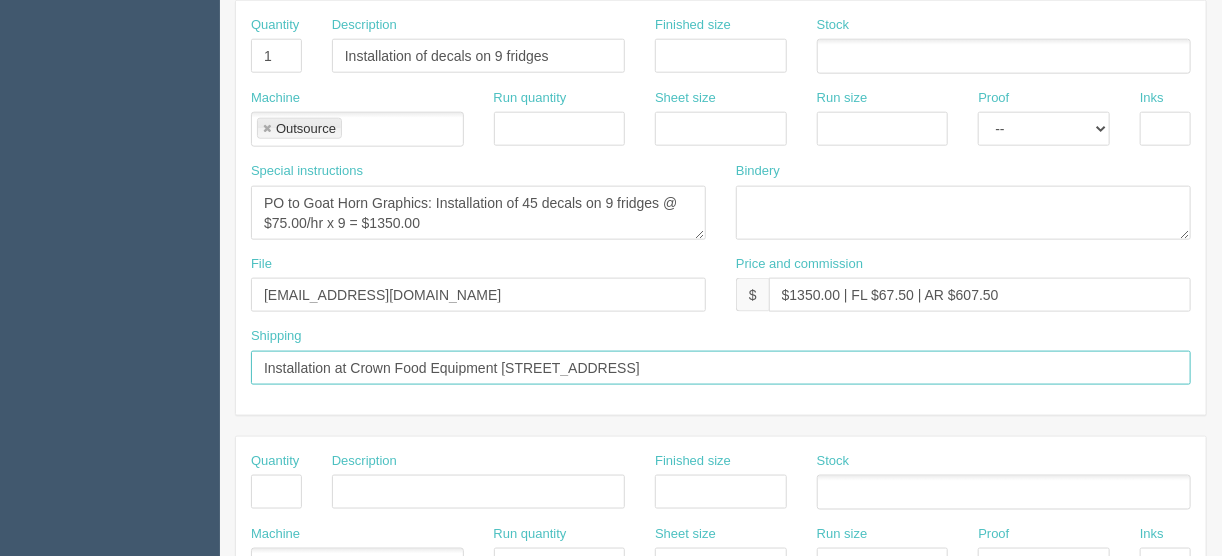 click on "Installation at Crown Food Equipment 5307 4th Street SE" at bounding box center [721, 368] 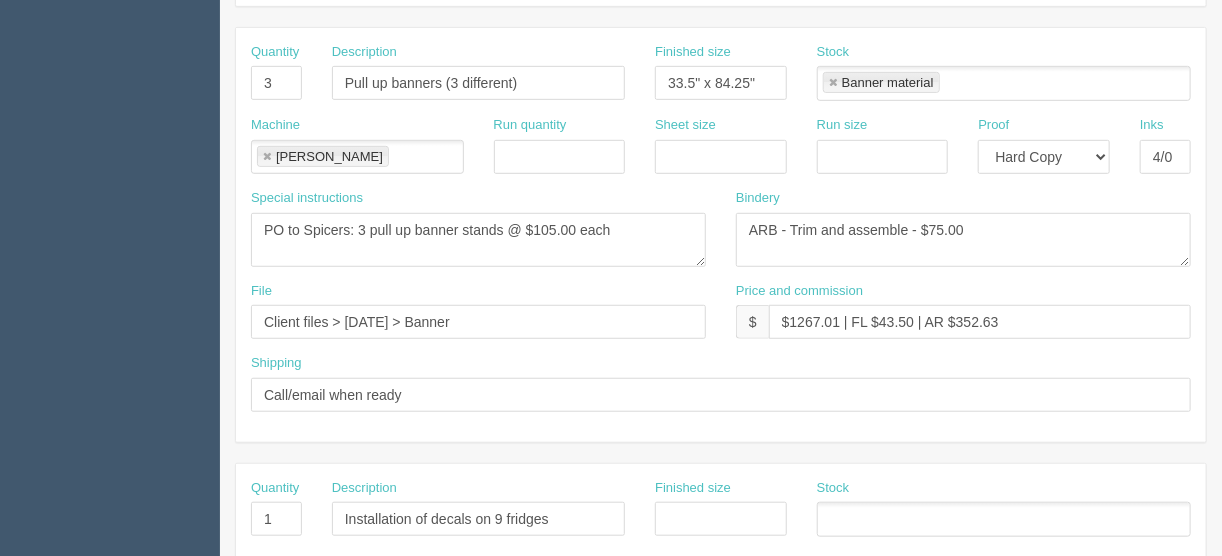 scroll, scrollTop: 320, scrollLeft: 0, axis: vertical 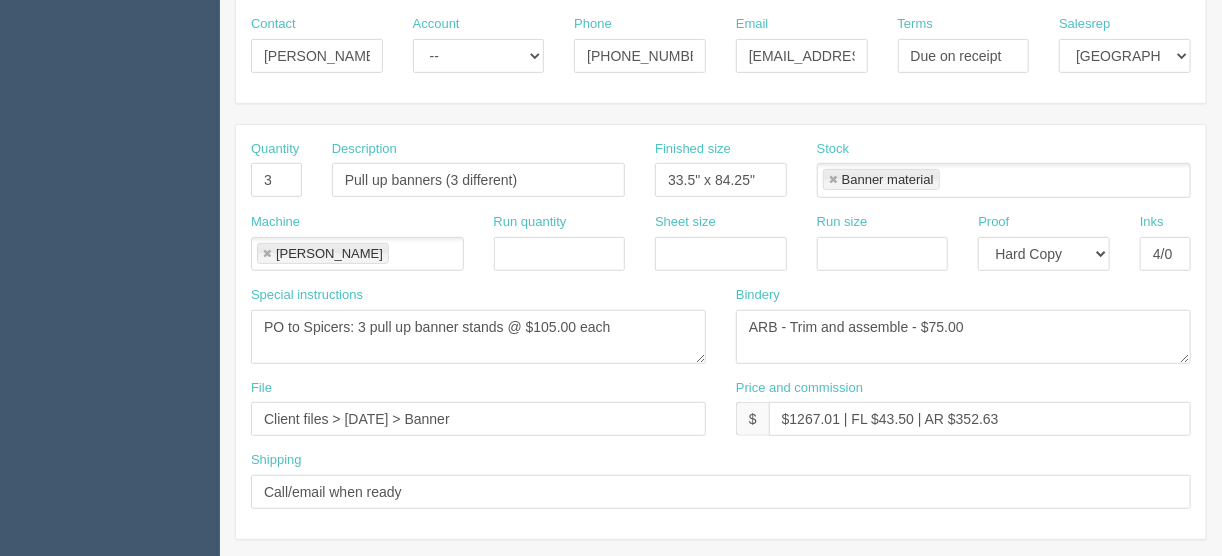 type on "Installation at Crown Food Equipment 5307 4th Street SE at 9am July 9th" 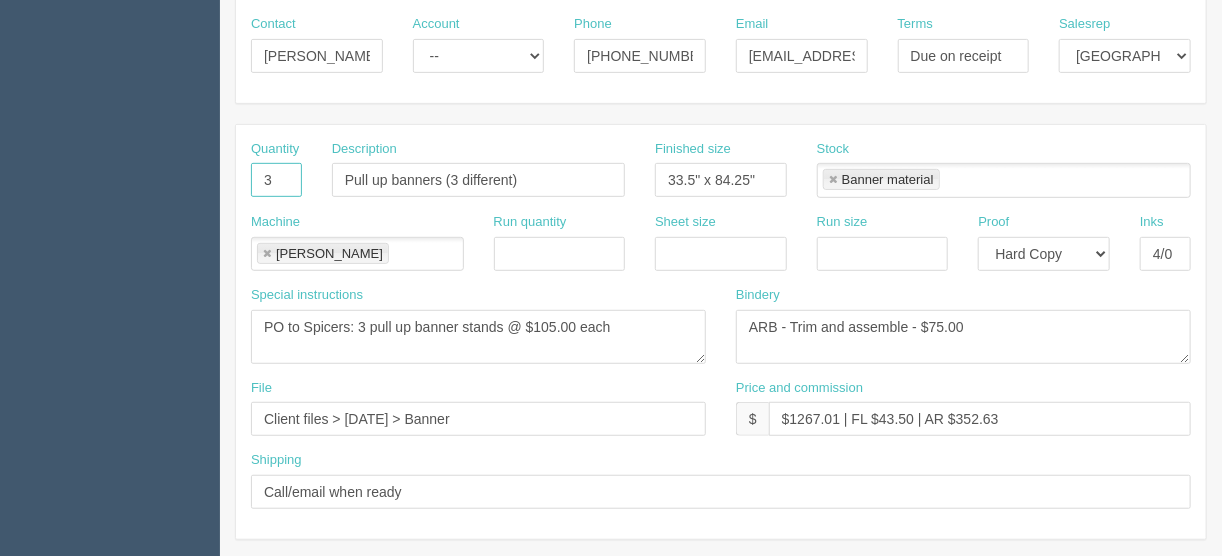 drag, startPoint x: 281, startPoint y: 170, endPoint x: 213, endPoint y: 167, distance: 68.06615 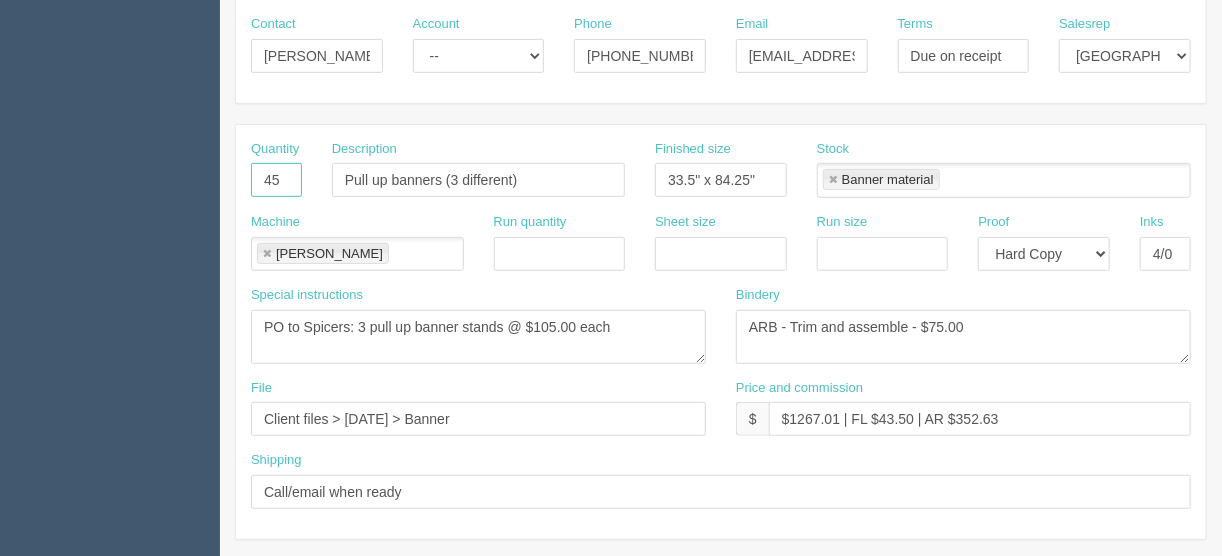 type on "45" 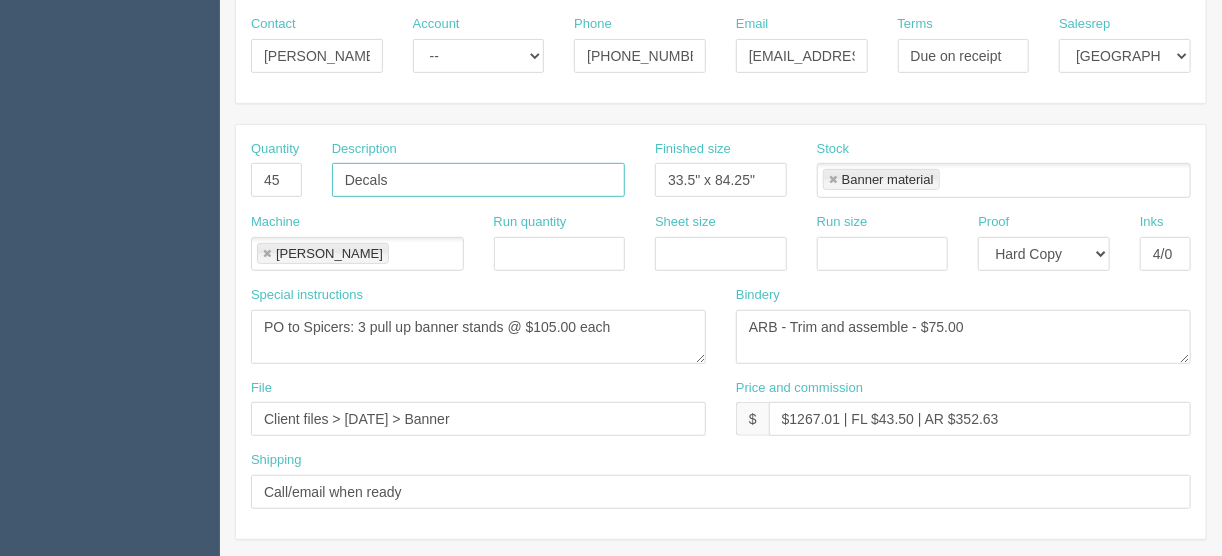 type on "Decals" 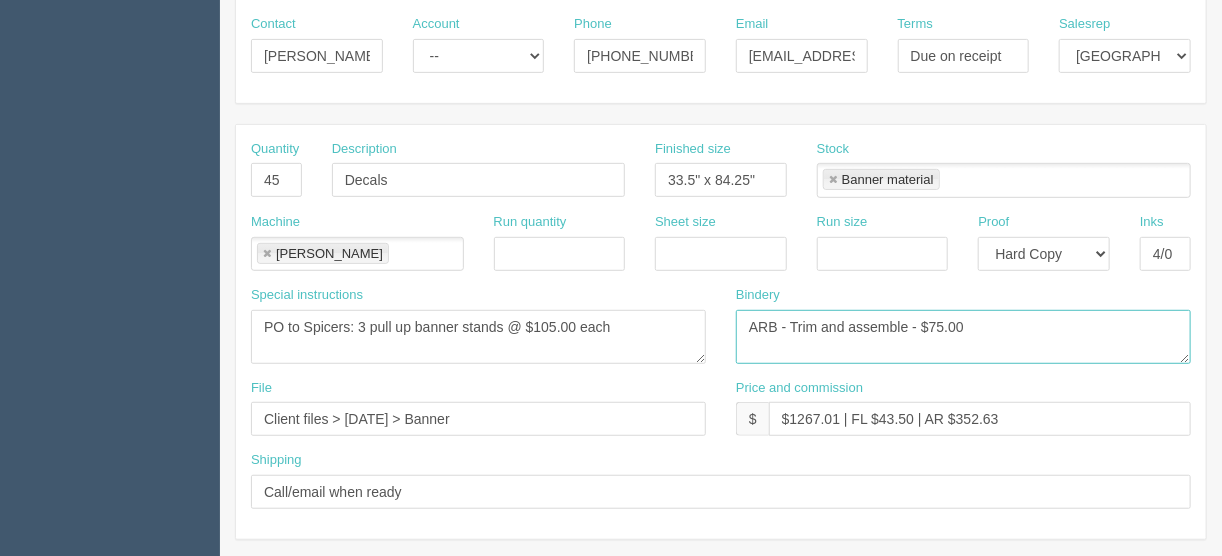drag, startPoint x: 977, startPoint y: 321, endPoint x: 817, endPoint y: 332, distance: 160.37769 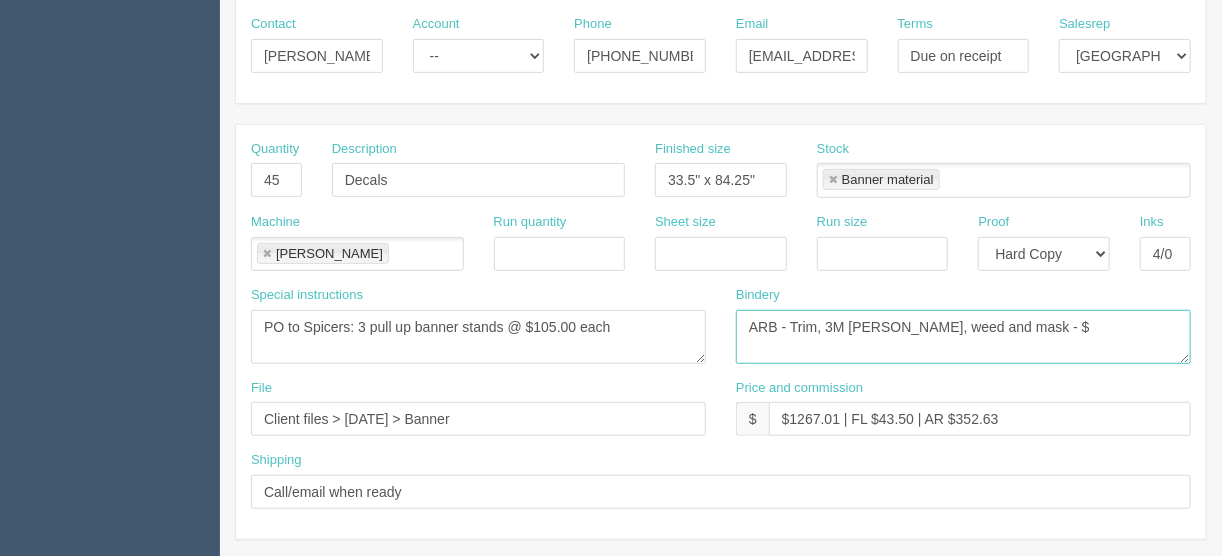 type on "ARB - Trim, 3M lam, weed and mask - $" 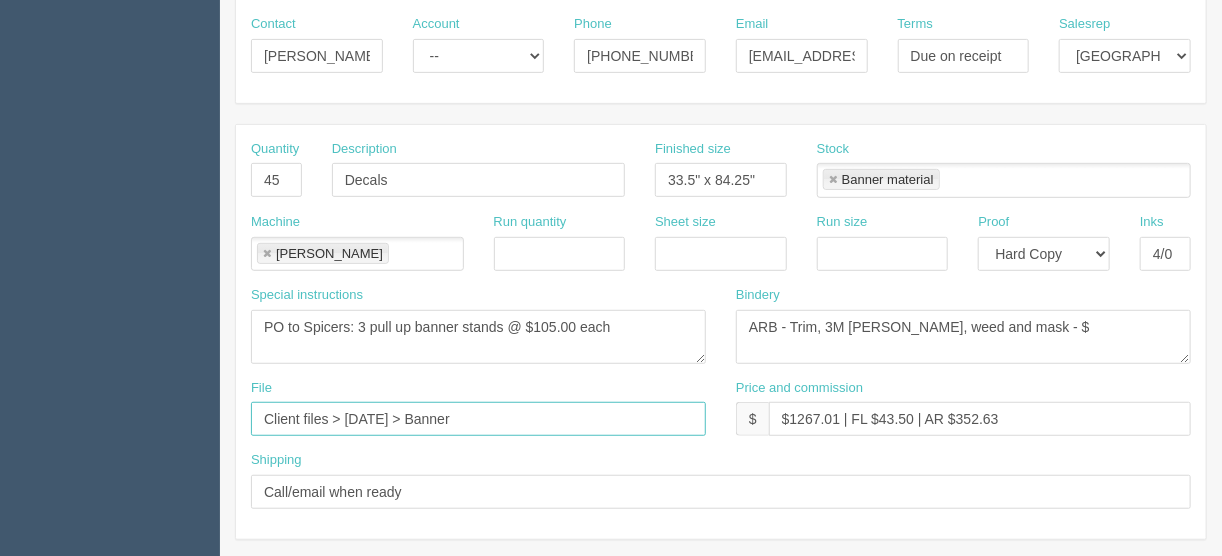 drag, startPoint x: 445, startPoint y: 410, endPoint x: 149, endPoint y: 409, distance: 296.00168 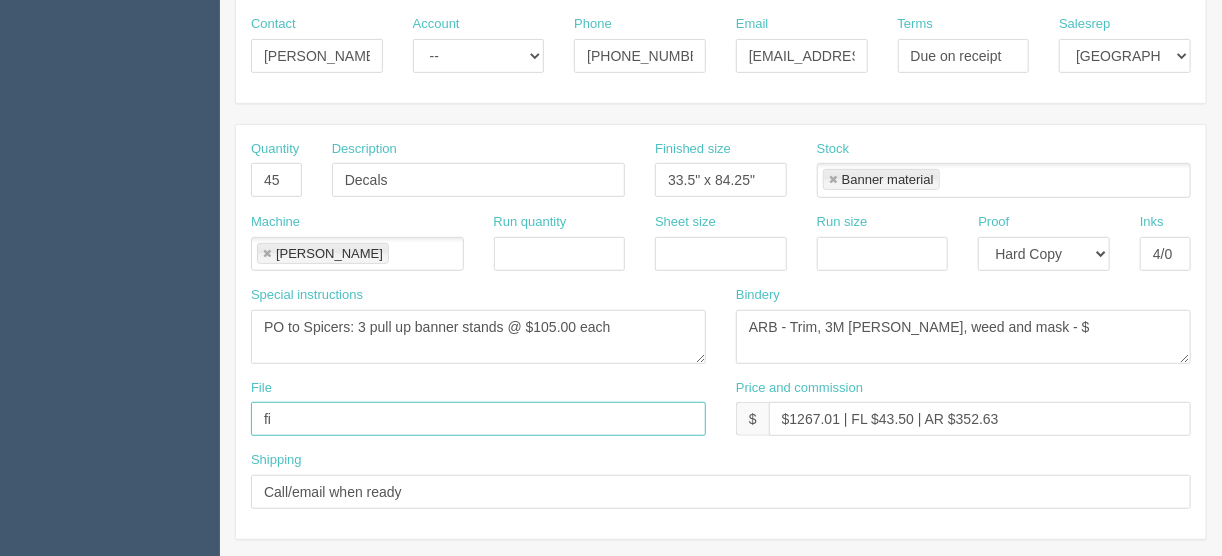 type on "files@allrush.ca" 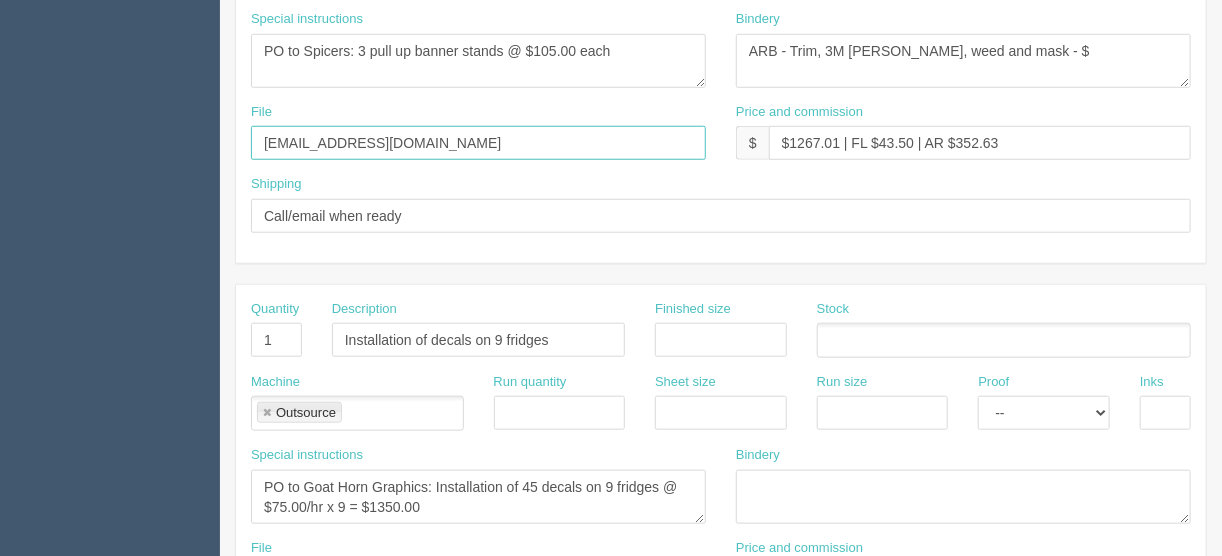 scroll, scrollTop: 720, scrollLeft: 0, axis: vertical 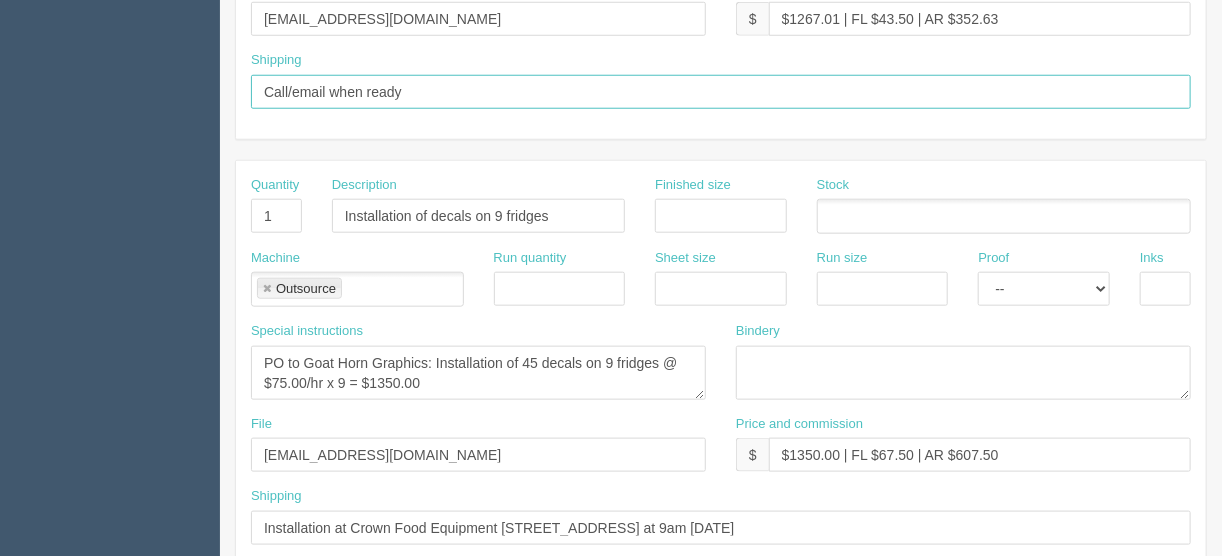 drag, startPoint x: 411, startPoint y: 84, endPoint x: 325, endPoint y: 93, distance: 86.46965 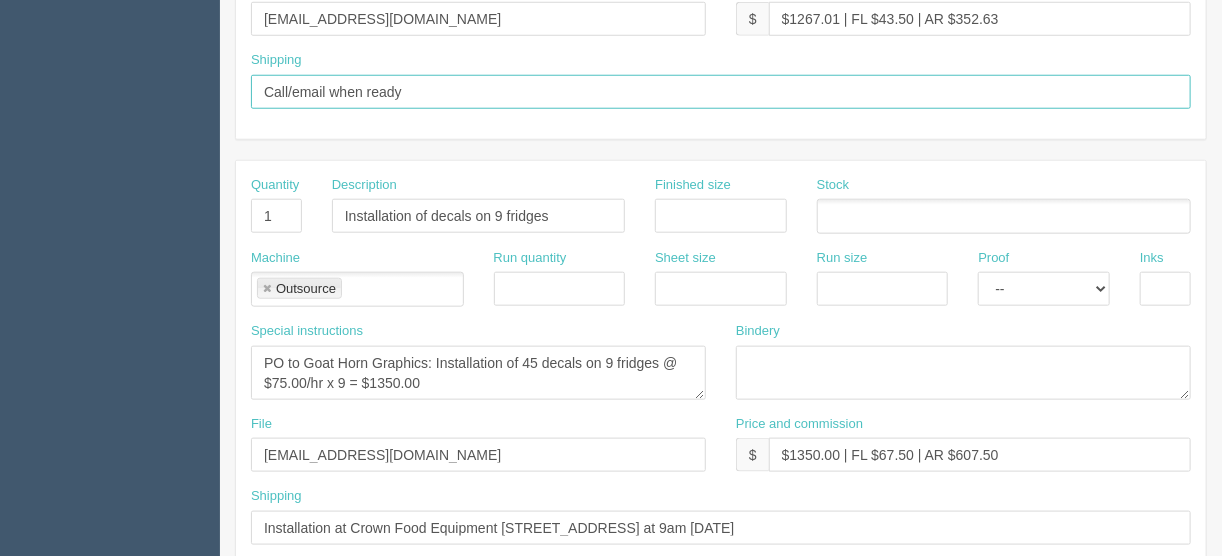click on "Call/email when ready" at bounding box center [721, 92] 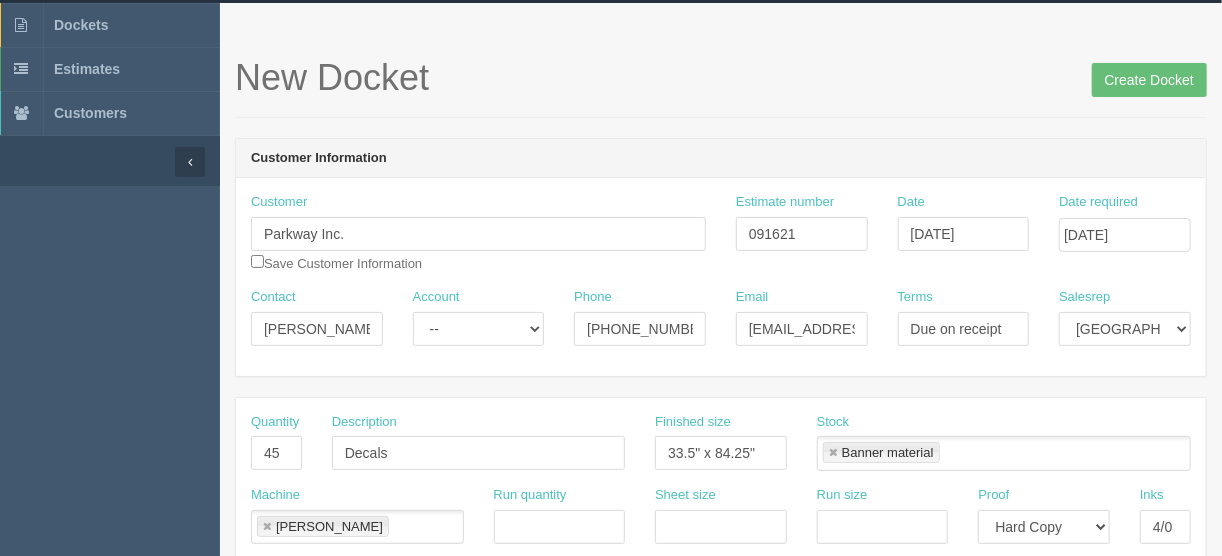 scroll, scrollTop: 0, scrollLeft: 0, axis: both 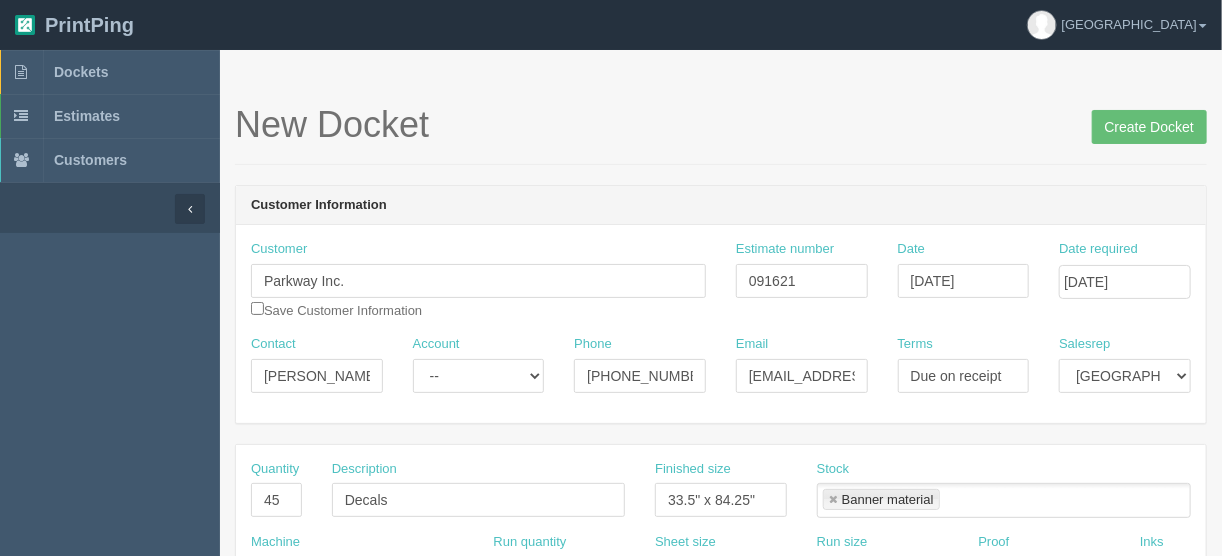 type on "Johnny will pick up July 8th" 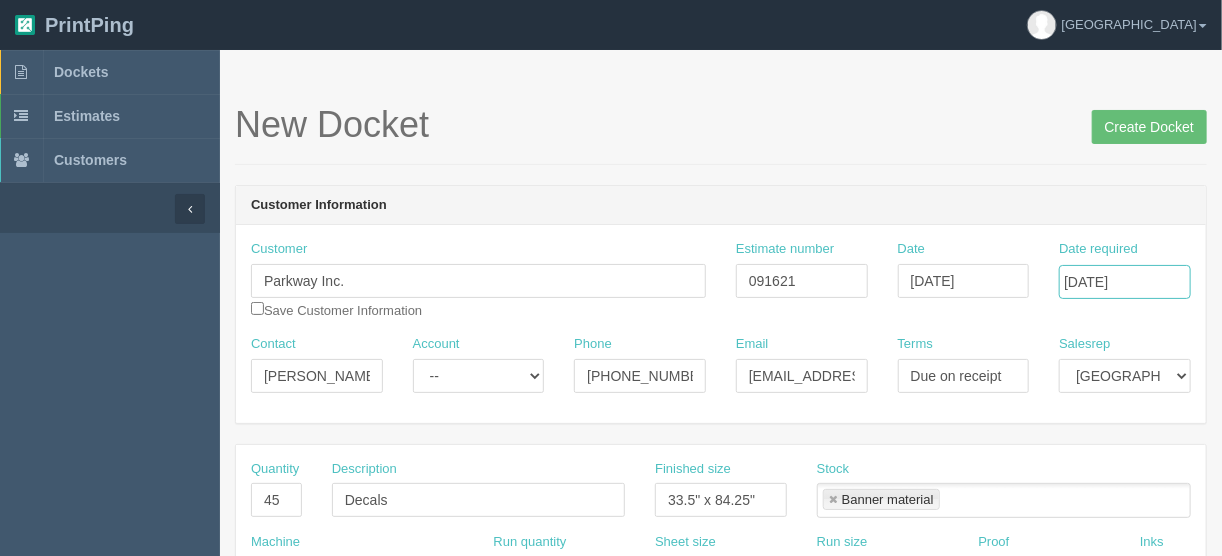 click on "July 9, 2025" at bounding box center [1125, 282] 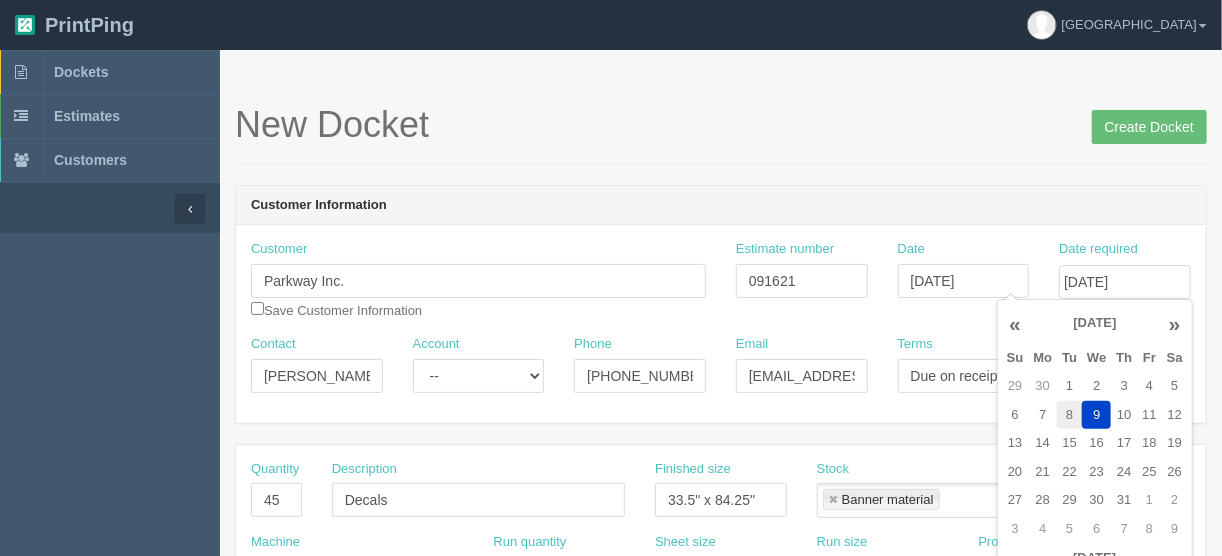 click on "8" at bounding box center [1069, 415] 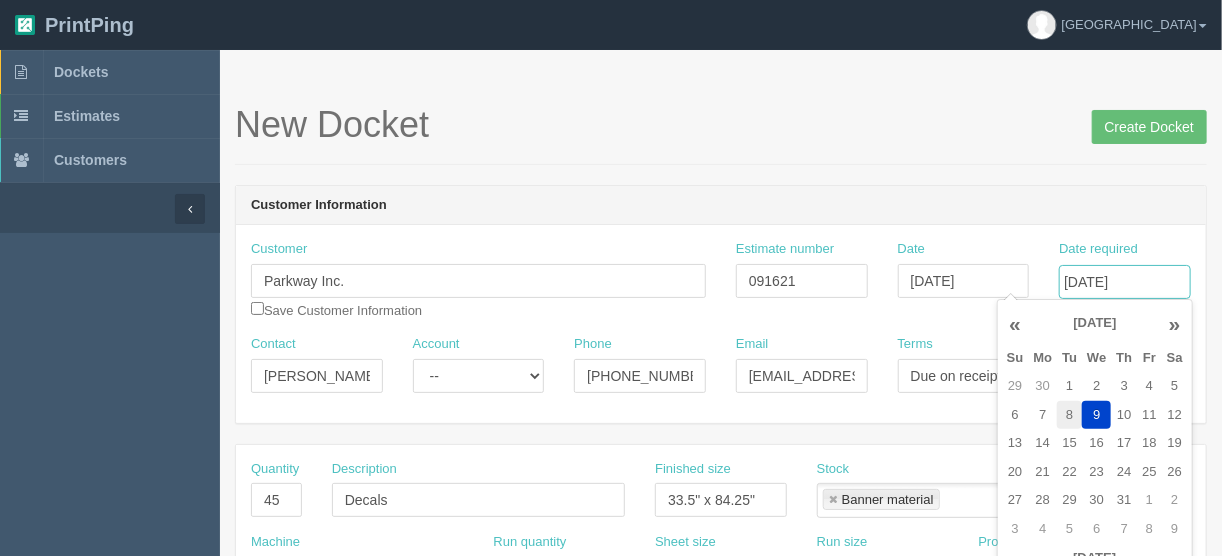 type on "July 8, 2025" 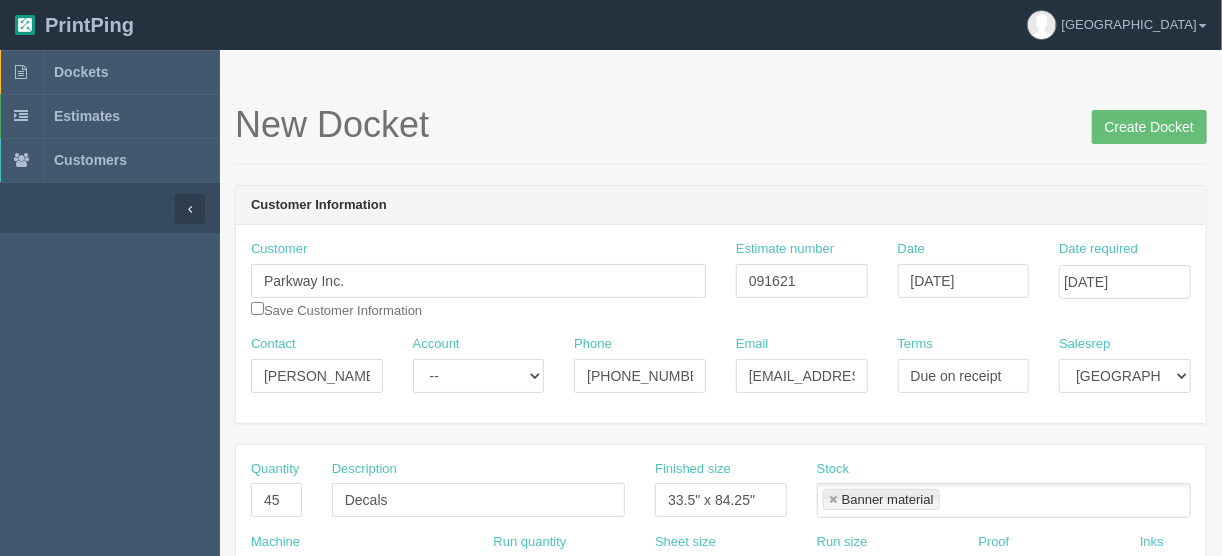 click on "New Docket
Create Docket" at bounding box center [721, 125] 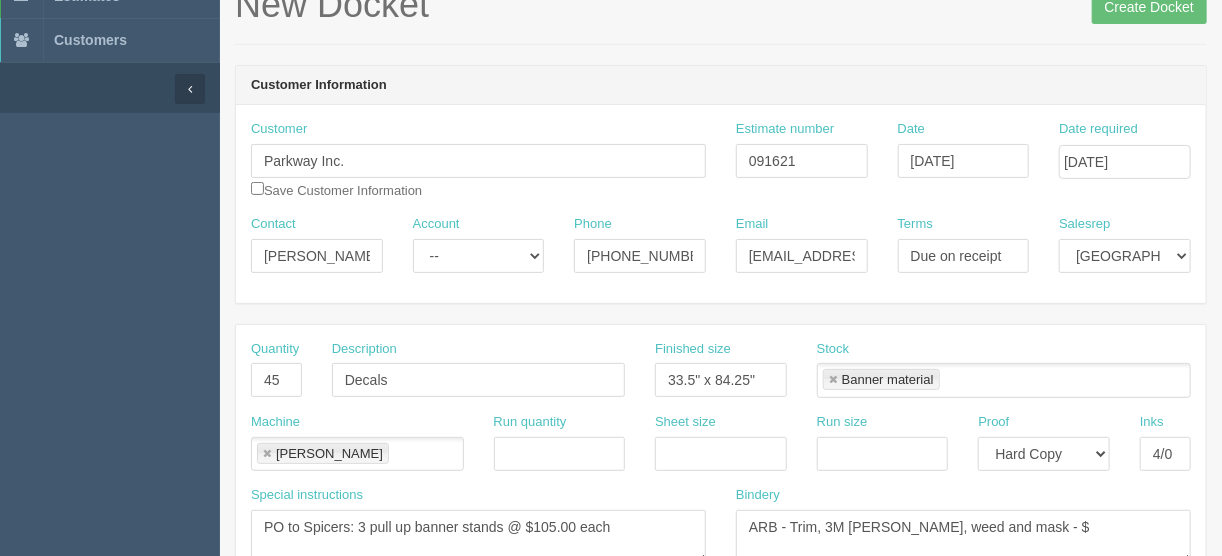 scroll, scrollTop: 160, scrollLeft: 0, axis: vertical 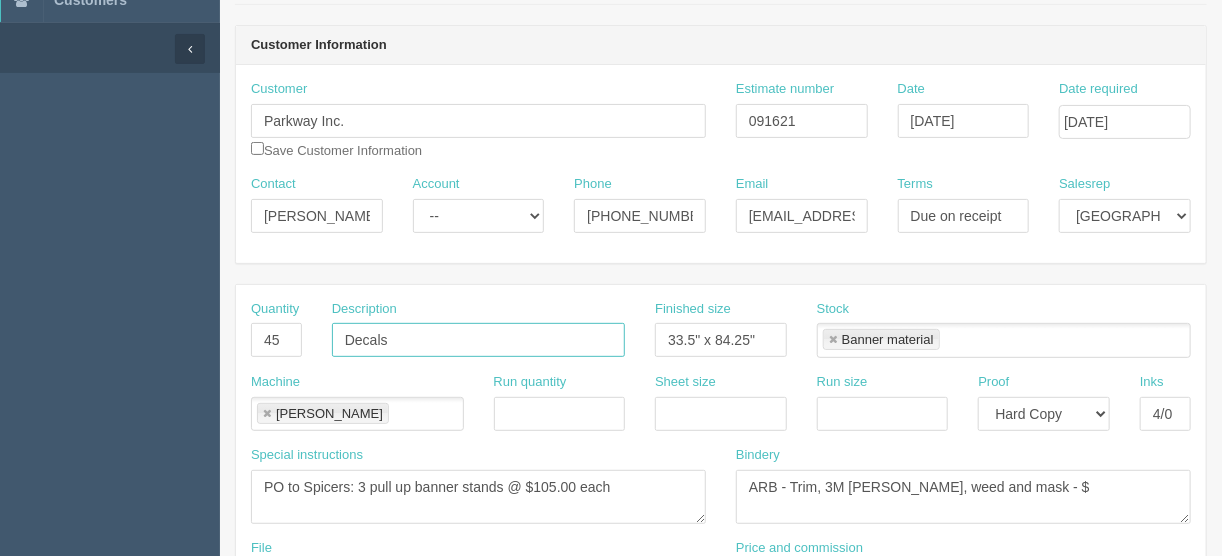 click on "Decals" at bounding box center (478, 340) 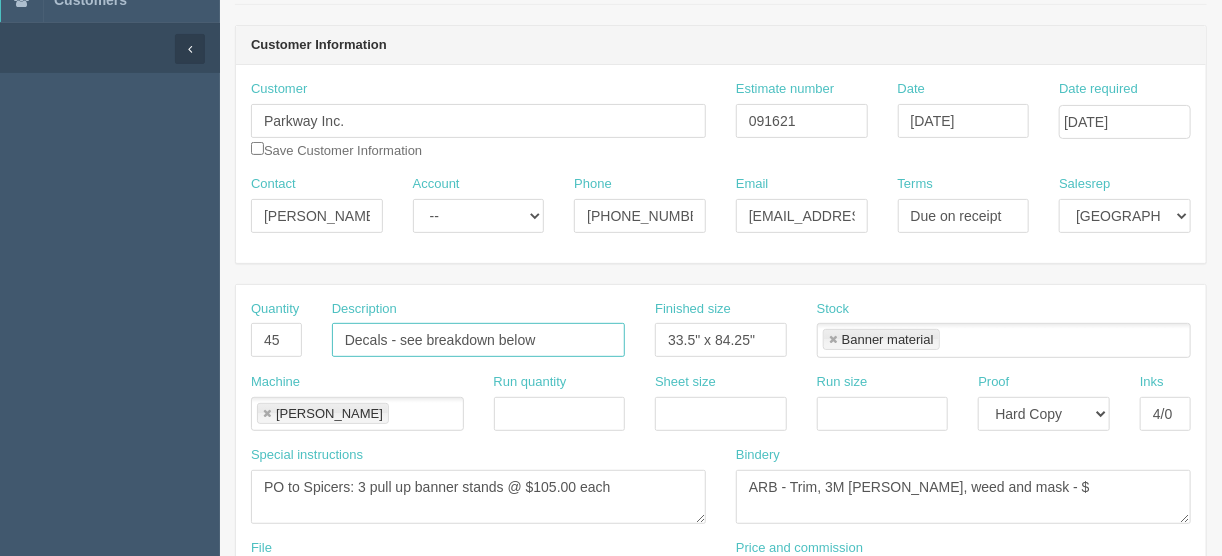 type on "Decals - see breakdown below" 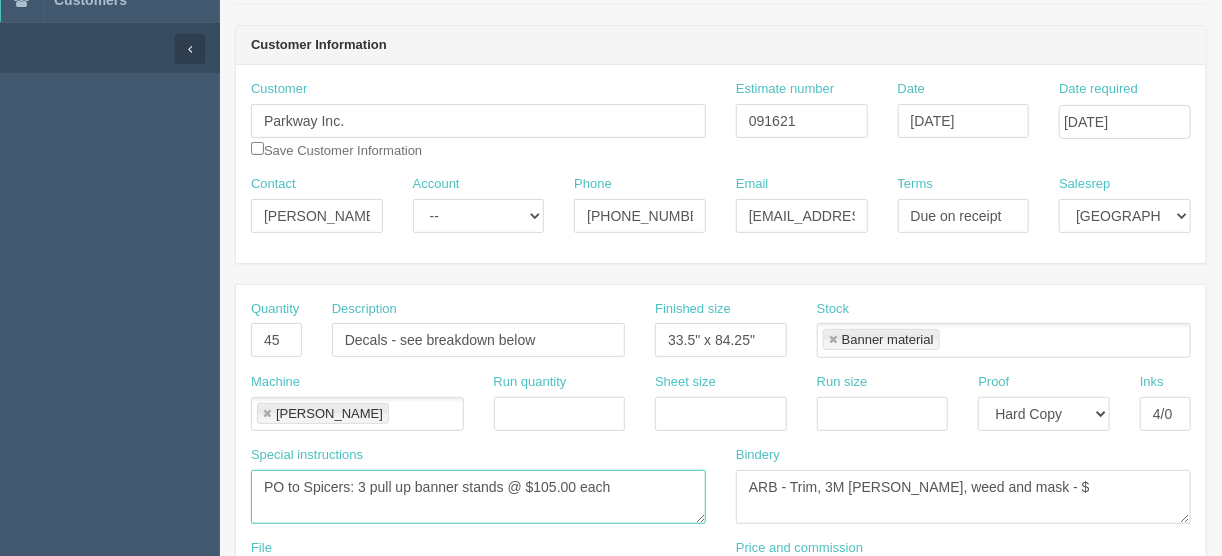 drag, startPoint x: 631, startPoint y: 486, endPoint x: 162, endPoint y: 473, distance: 469.18015 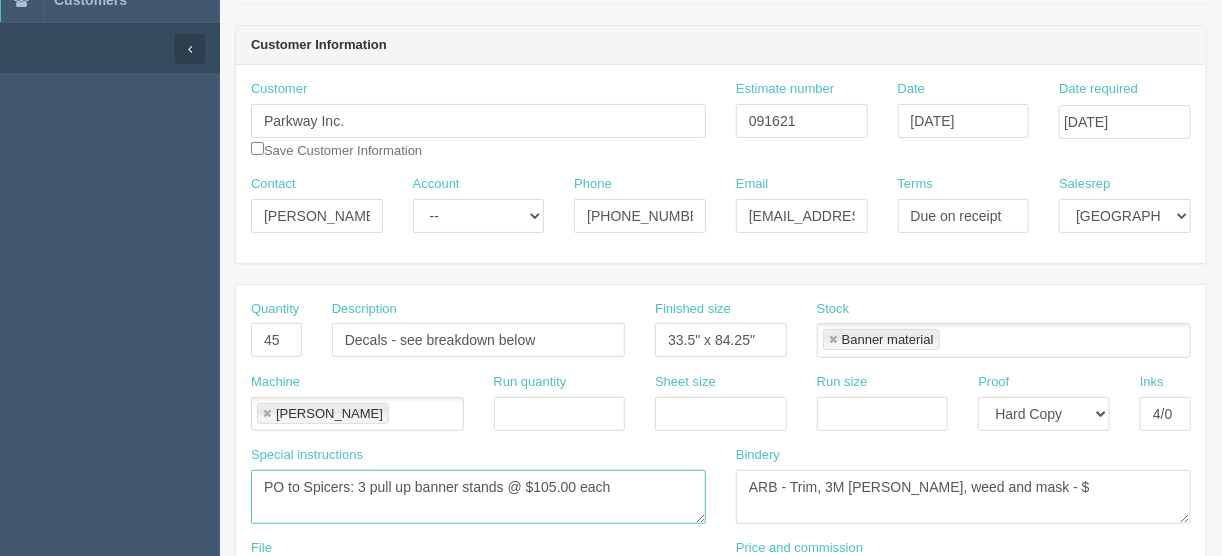 type 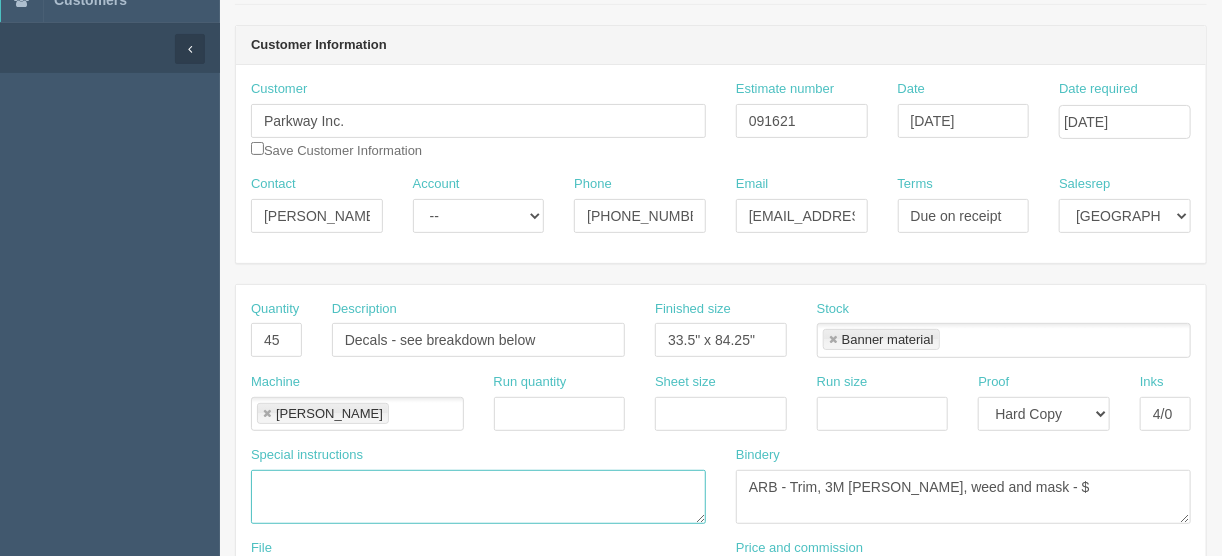 click at bounding box center [833, 340] 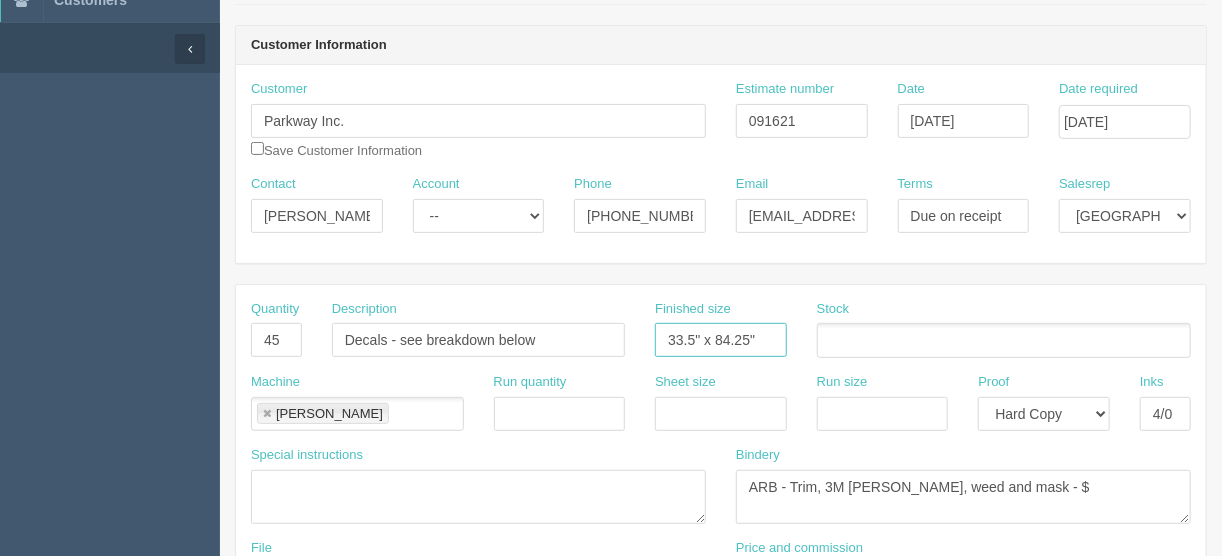 drag, startPoint x: 772, startPoint y: 336, endPoint x: 617, endPoint y: 339, distance: 155.02902 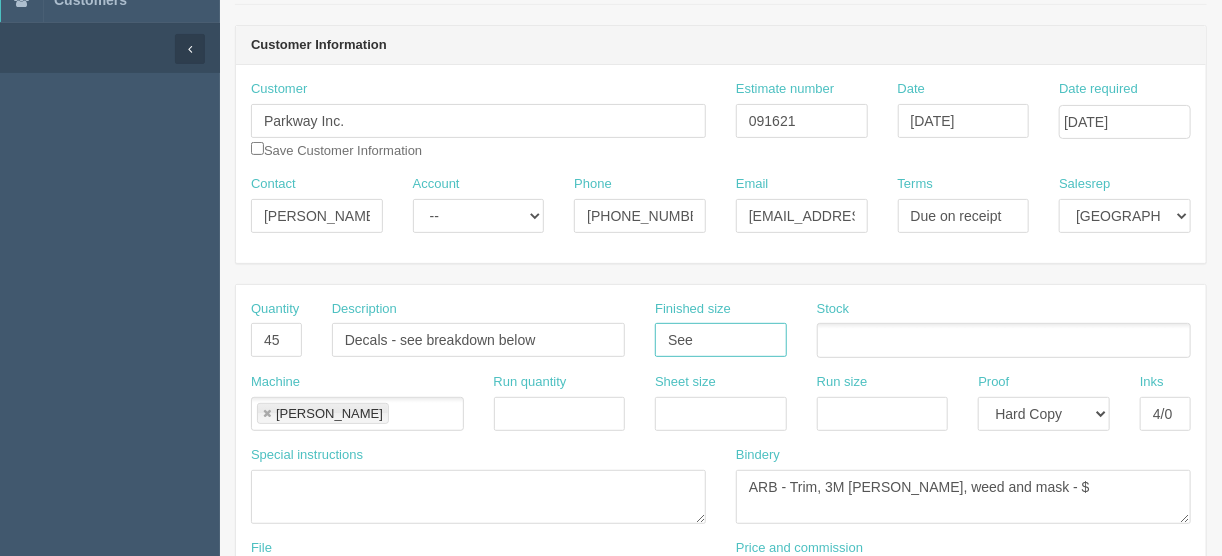 type on "See below" 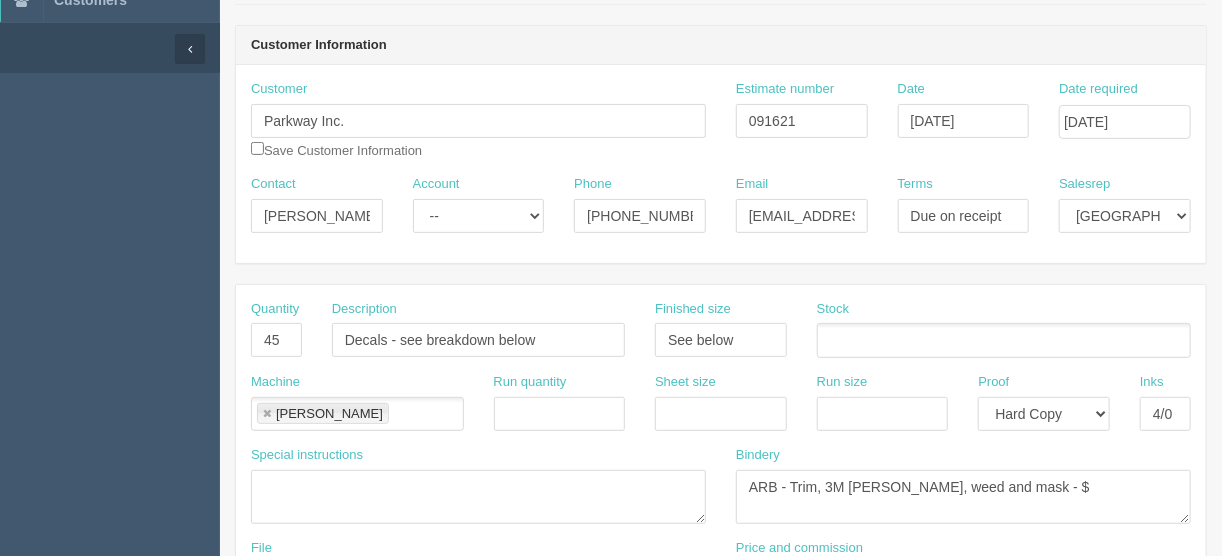 click at bounding box center (1004, 340) 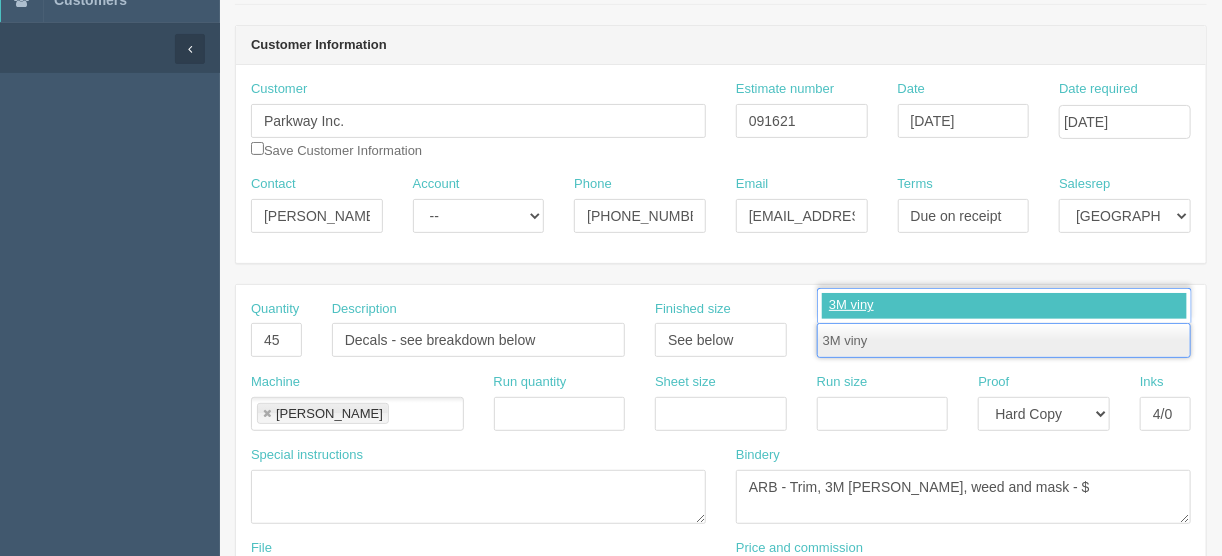 type on "3M vinyl" 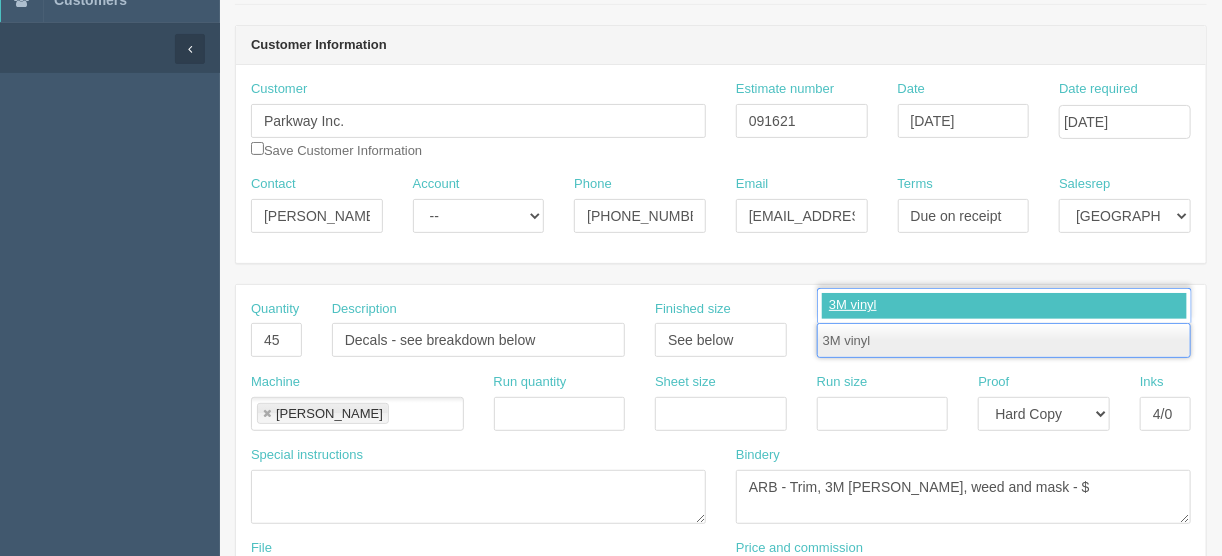 type 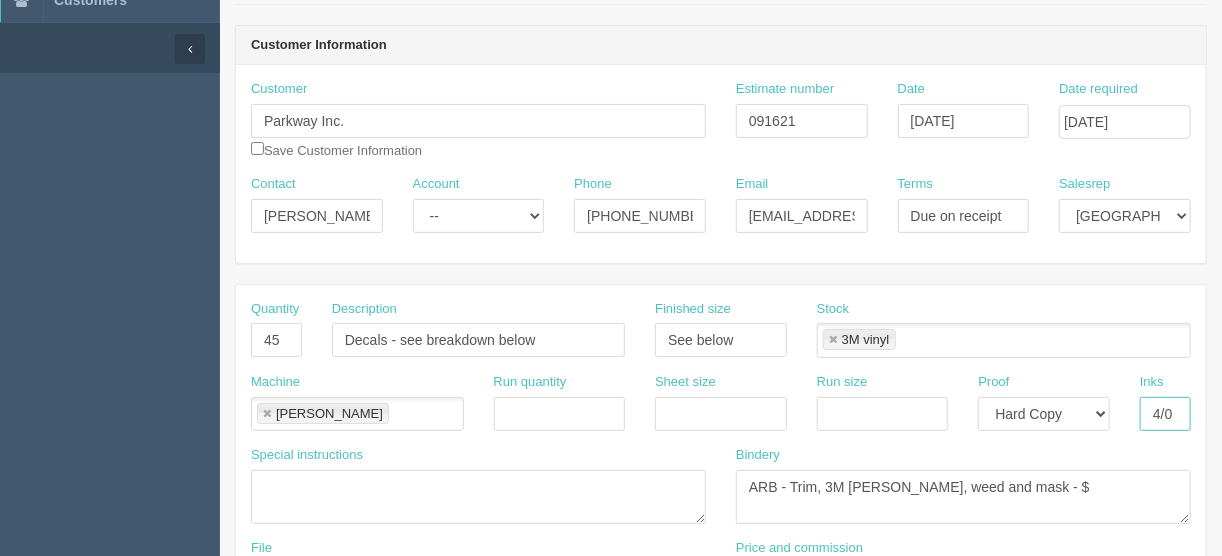 drag, startPoint x: 1174, startPoint y: 412, endPoint x: 1177, endPoint y: 432, distance: 20.22375 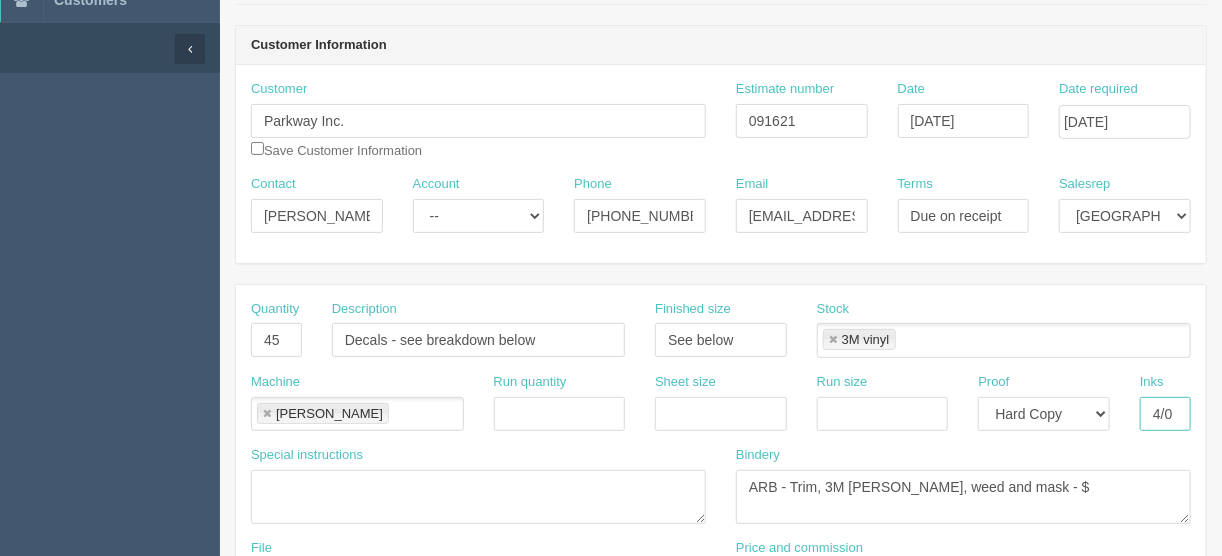 type on "4/0 + cut" 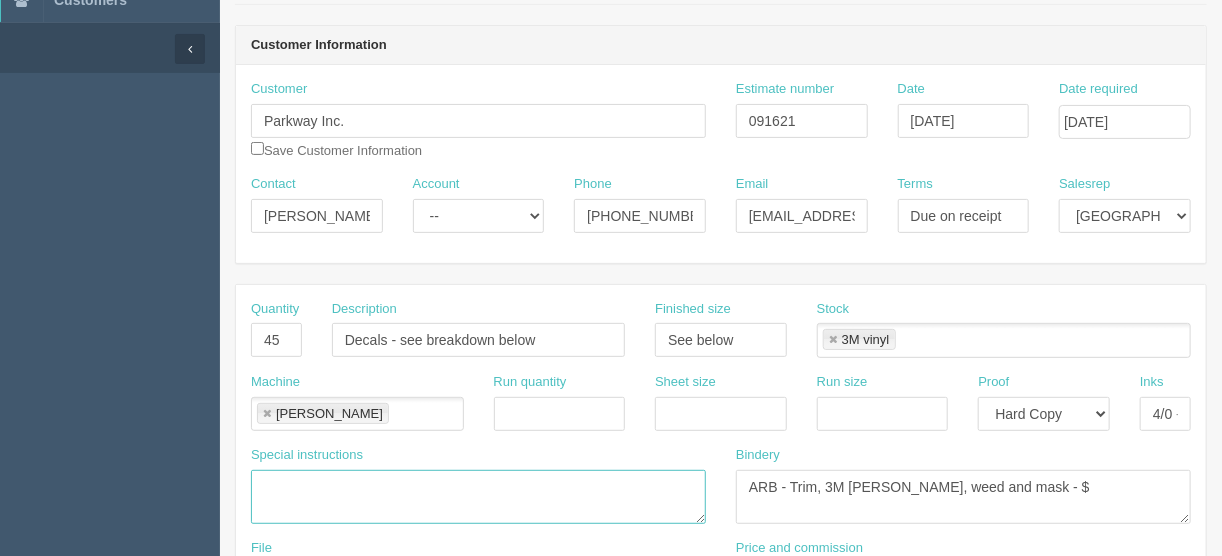 click on "PO to Spicers: 3 pull up banner stands @ $105.00 each" at bounding box center [478, 497] 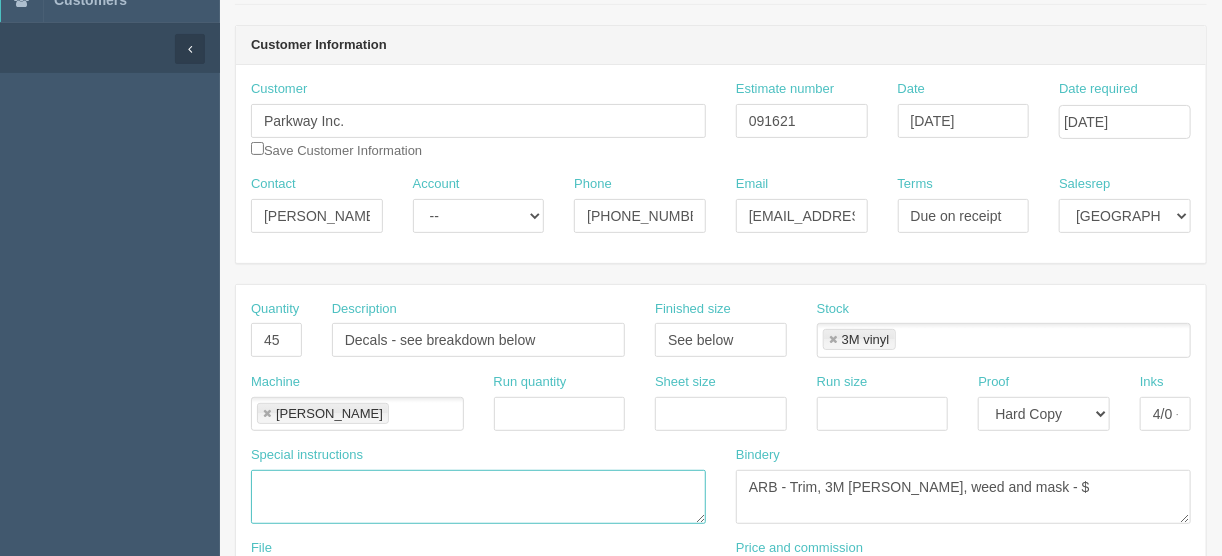 paste on "18 of size 10” x 49”
9 of size 8.3” x 6.75”
9 of size 10” x 7”
9 of size 5” x 9”" 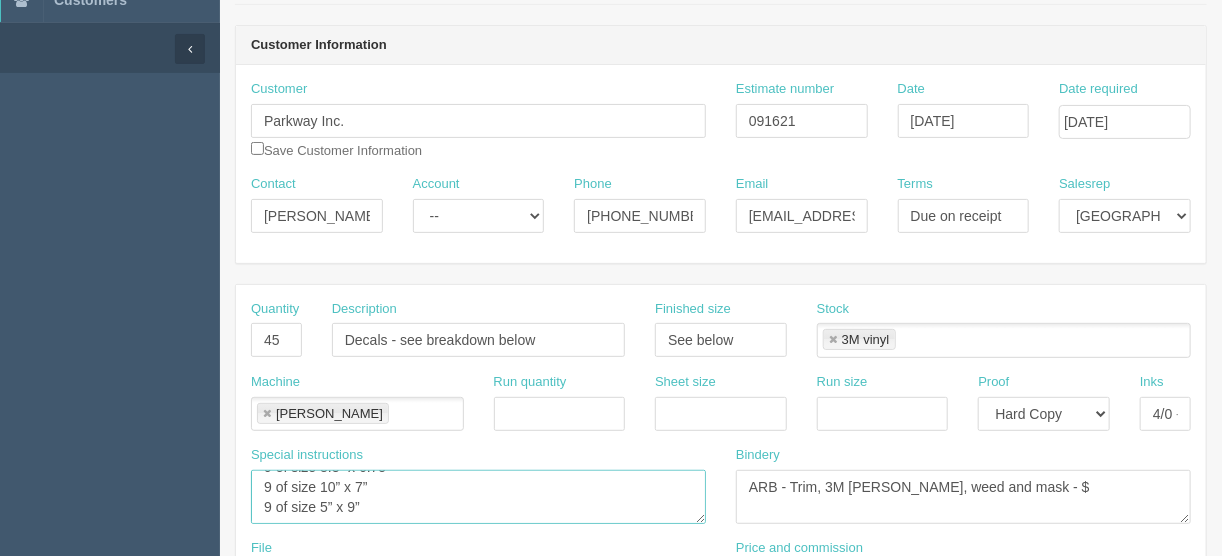 scroll, scrollTop: 40, scrollLeft: 0, axis: vertical 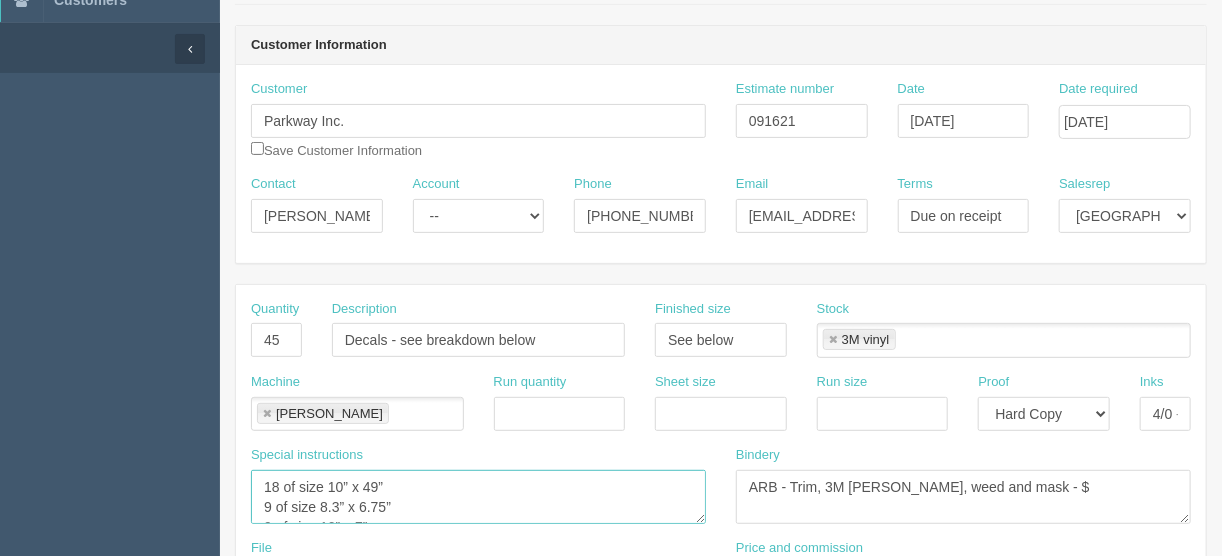 click on "PO to Spicers: 3 pull up banner stands @ $105.00 each" at bounding box center [478, 497] 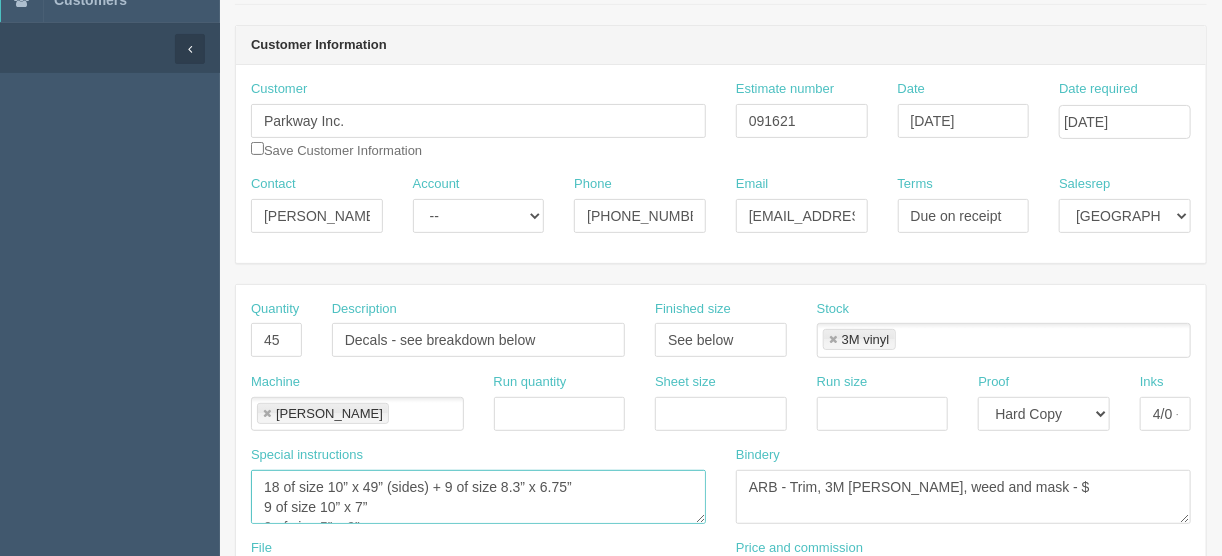 click on "PO to Spicers: 3 pull up banner stands @ $105.00 each" at bounding box center (478, 497) 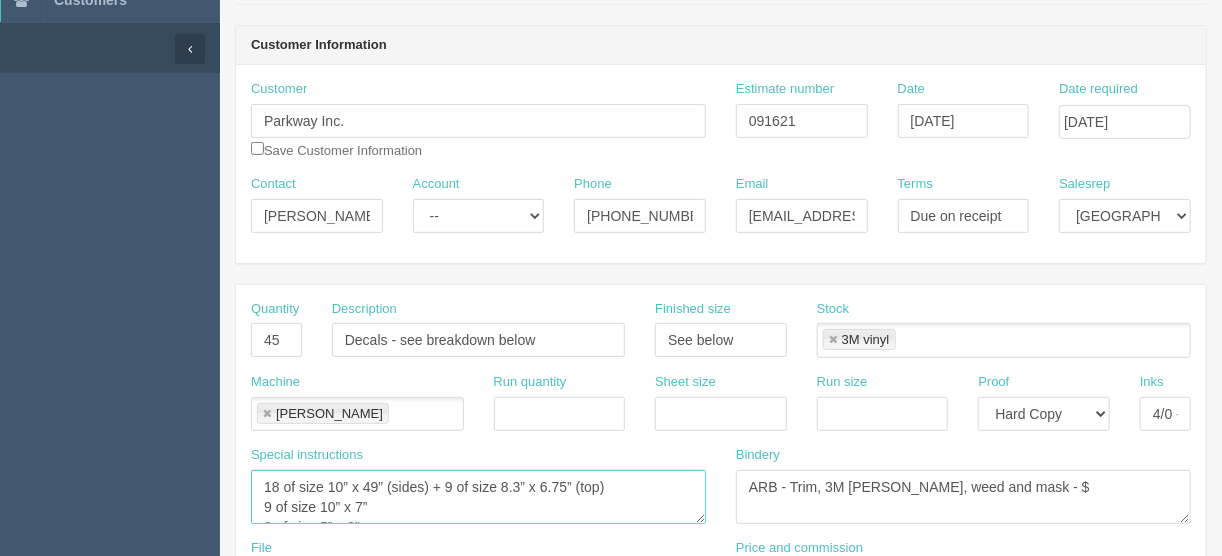 click on "PO to Spicers: 3 pull up banner stands @ $105.00 each" at bounding box center (478, 497) 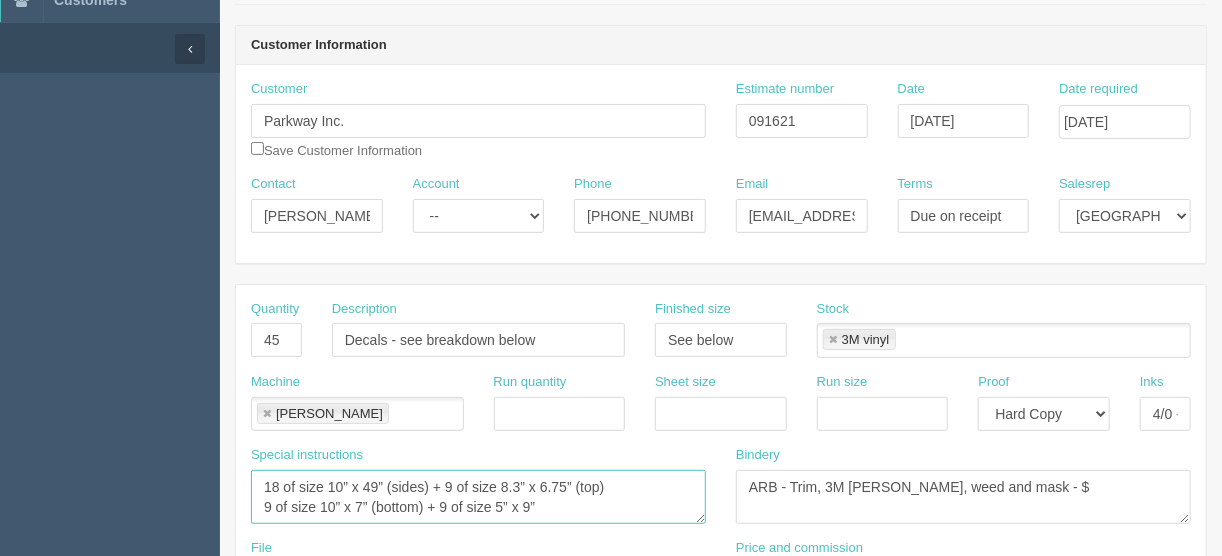click on "PO to Spicers: 3 pull up banner stands @ $105.00 each" at bounding box center [478, 497] 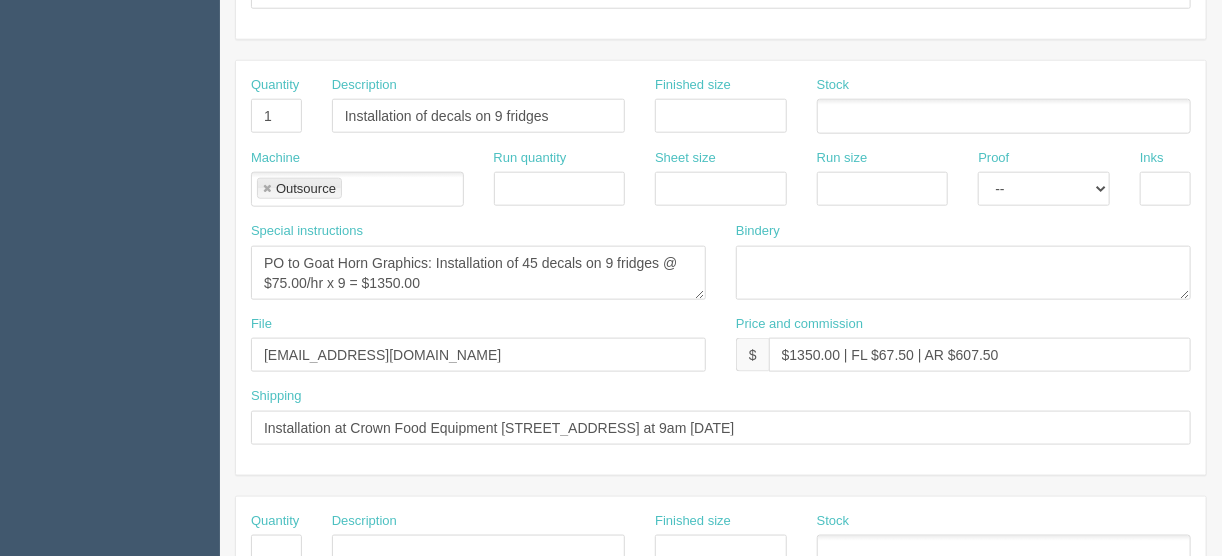 scroll, scrollTop: 769, scrollLeft: 0, axis: vertical 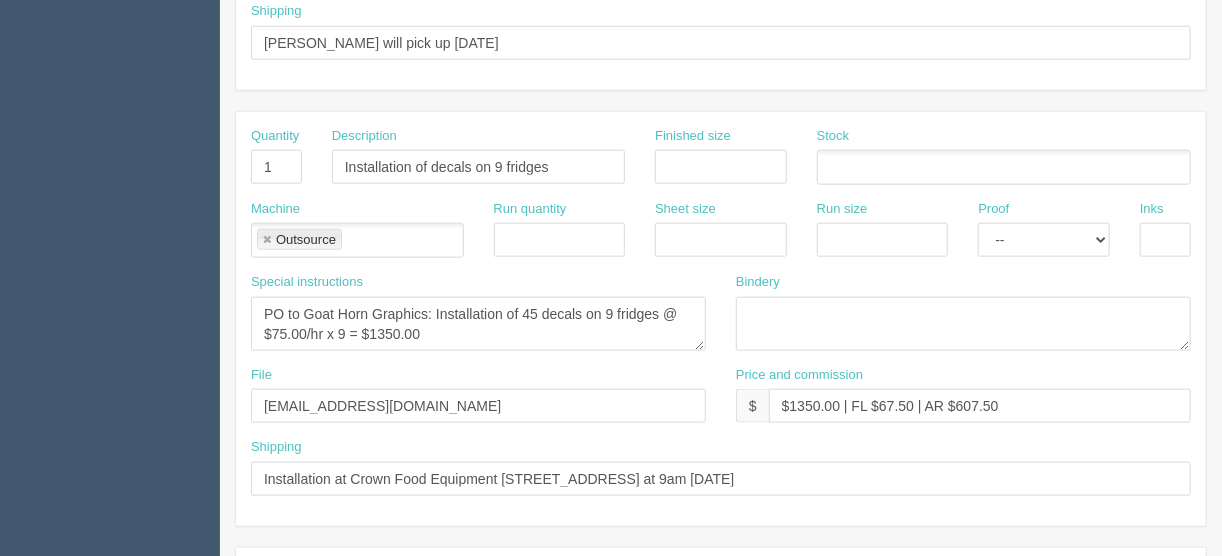 type on "18 of size 10” x 49” (sides) + 9 of size 8.3” x 6.75” (top)
9 of size 10” x 7” (bottom) + 9 of size 5” x 9” (door)" 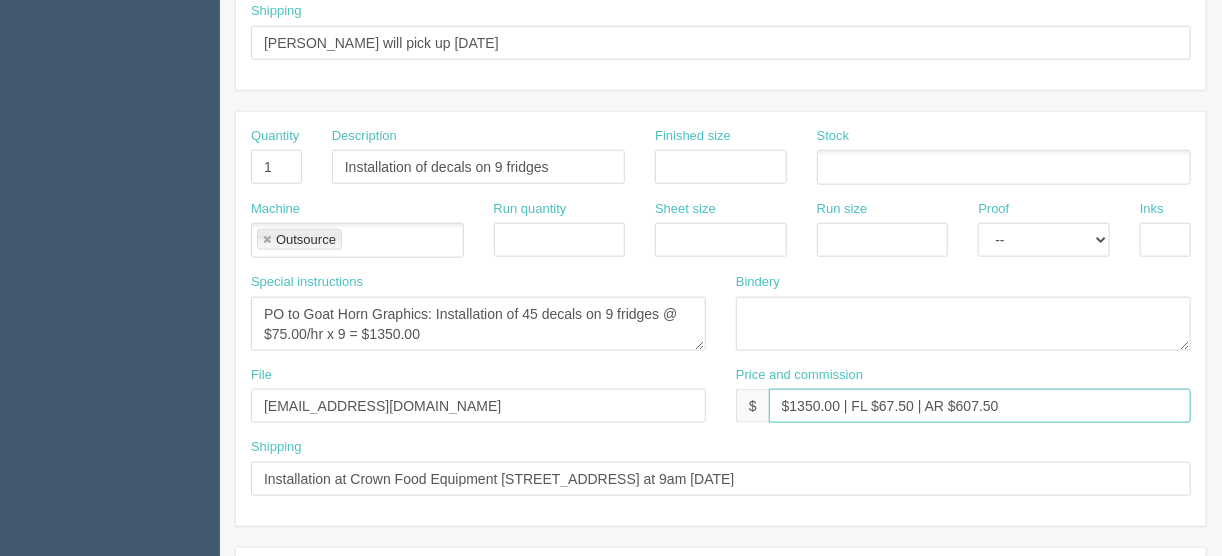 click on "$1350.00 | FL $67.50 | AR $607.50" at bounding box center [980, 406] 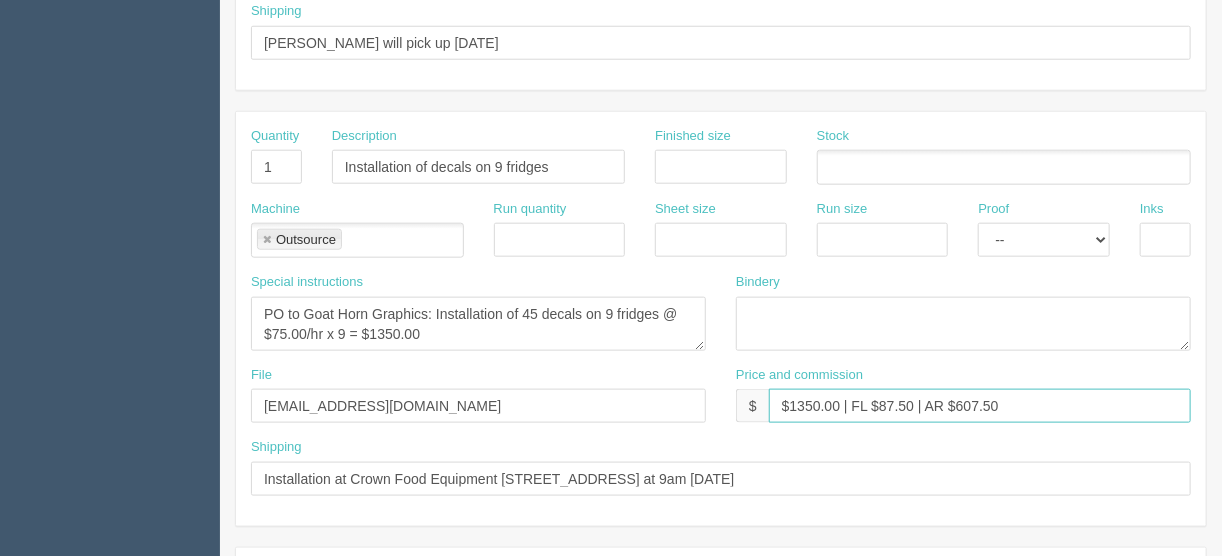 drag, startPoint x: 975, startPoint y: 395, endPoint x: 958, endPoint y: 398, distance: 17.262676 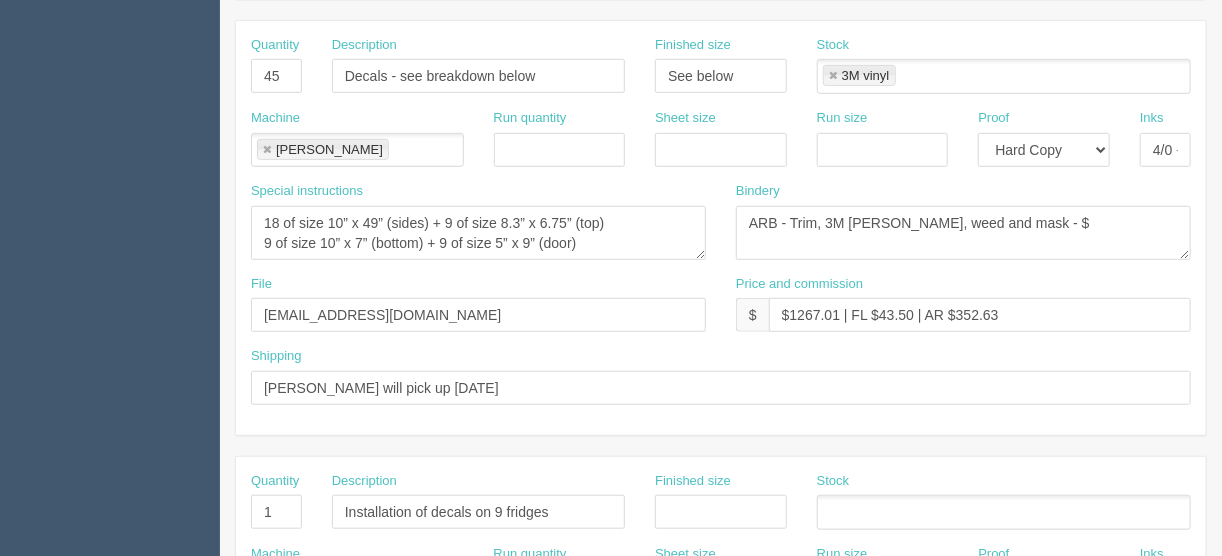 scroll, scrollTop: 369, scrollLeft: 0, axis: vertical 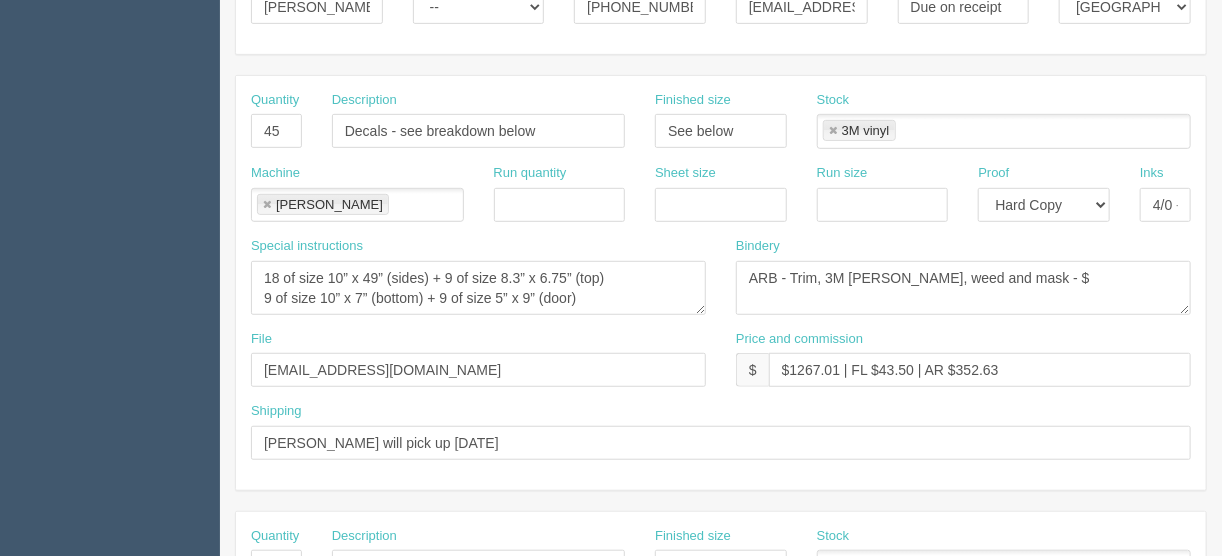 type on "$1350.00 | FL $87.50 | AR $587.50" 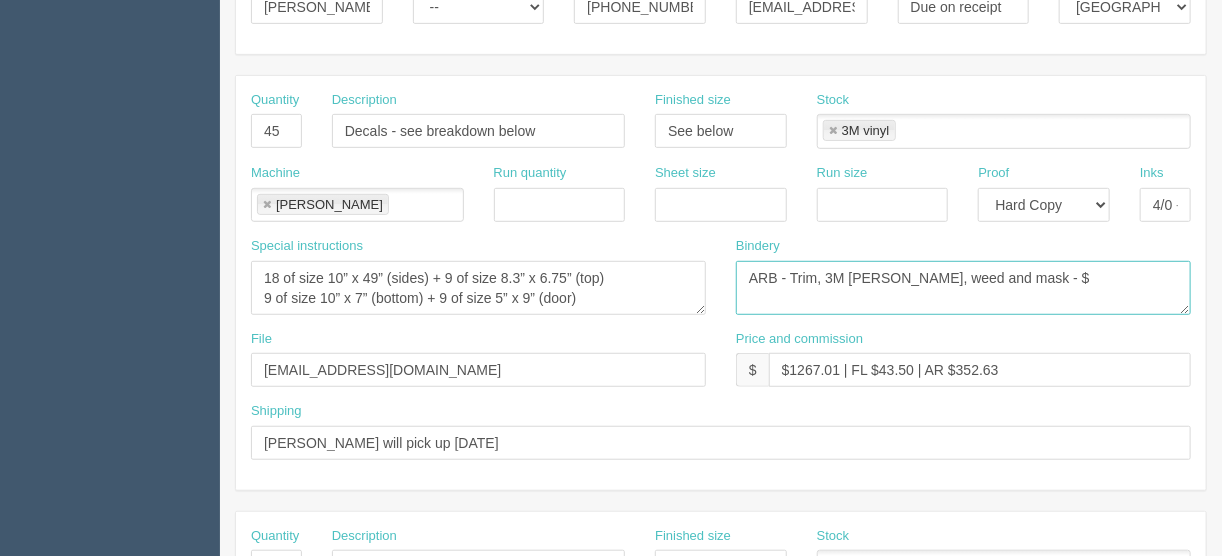 click on "ARB - Trim and assemble - $75.00" at bounding box center (963, 288) 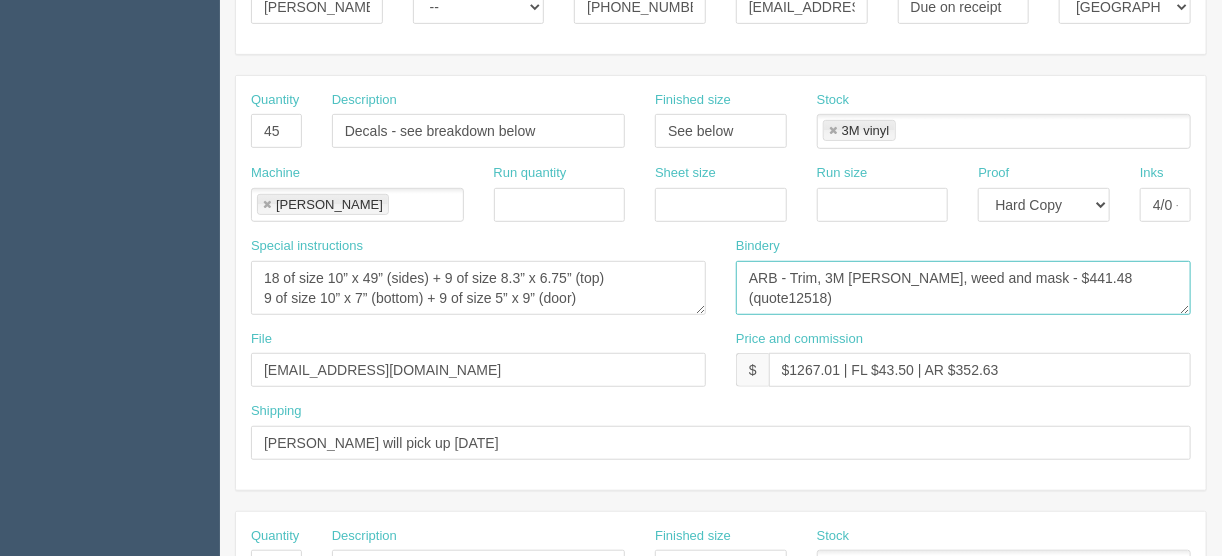type on "ARB - Trim, 3M lam, weed and mask - $441.48 (quote12518)" 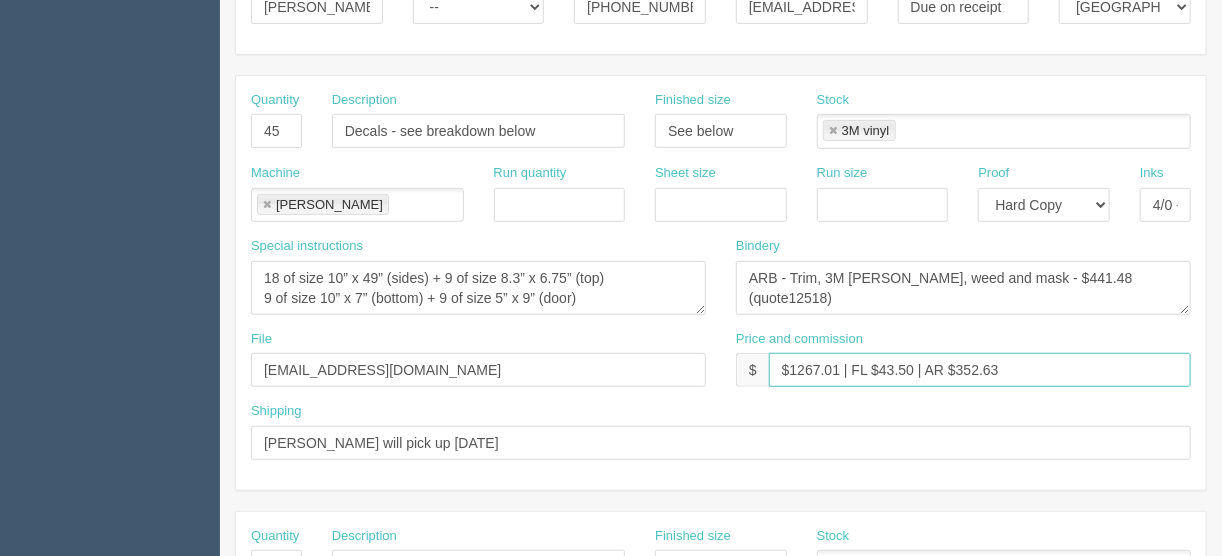 drag, startPoint x: 912, startPoint y: 368, endPoint x: 880, endPoint y: 369, distance: 32.01562 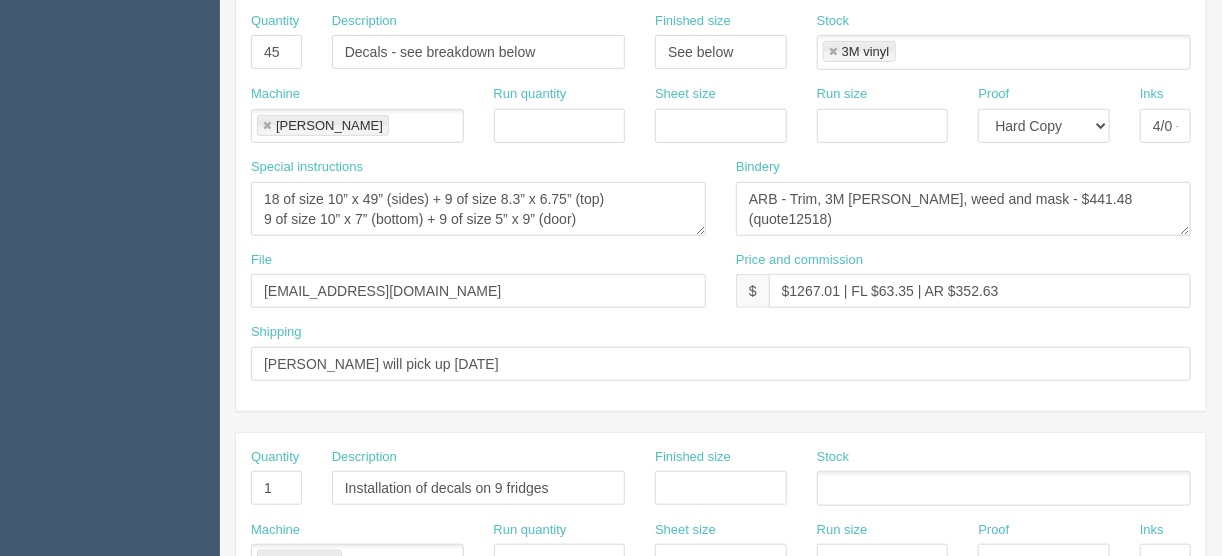scroll, scrollTop: 449, scrollLeft: 0, axis: vertical 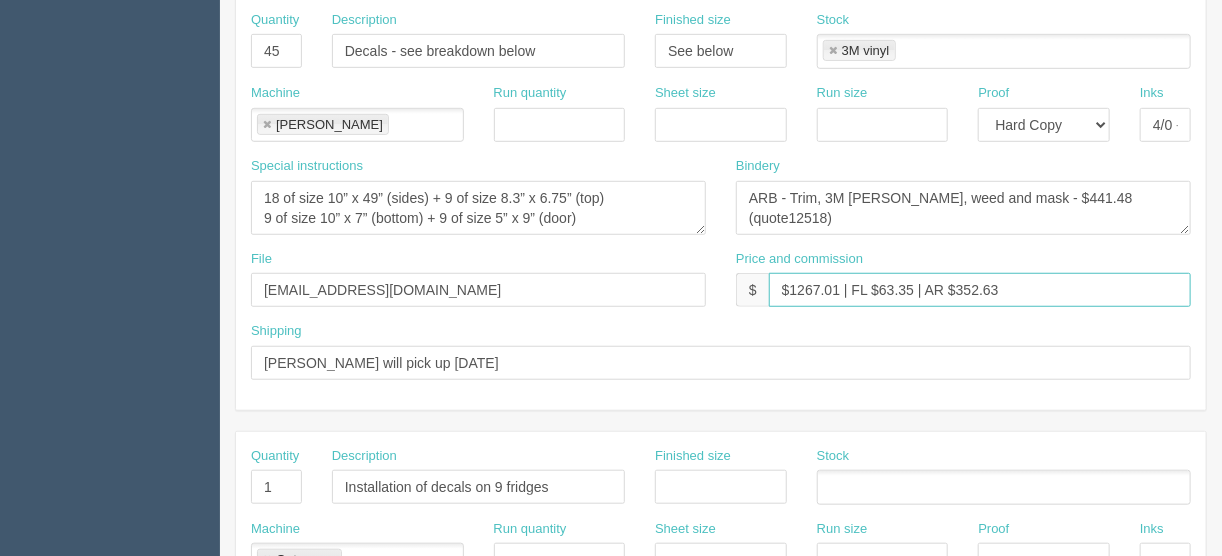 drag, startPoint x: 1011, startPoint y: 284, endPoint x: 955, endPoint y: 285, distance: 56.008926 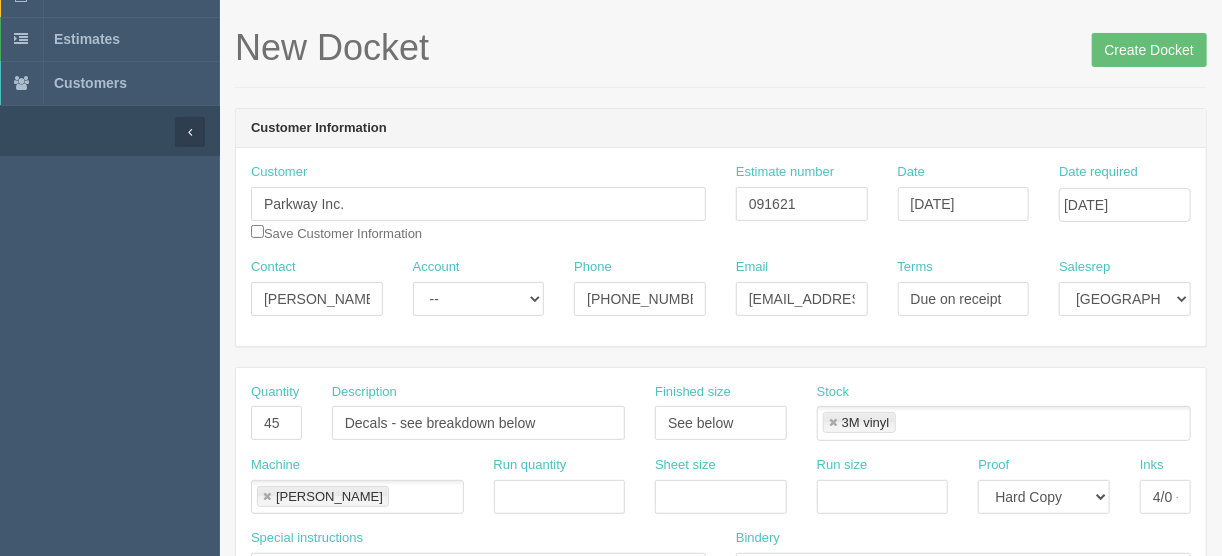 scroll, scrollTop: 49, scrollLeft: 0, axis: vertical 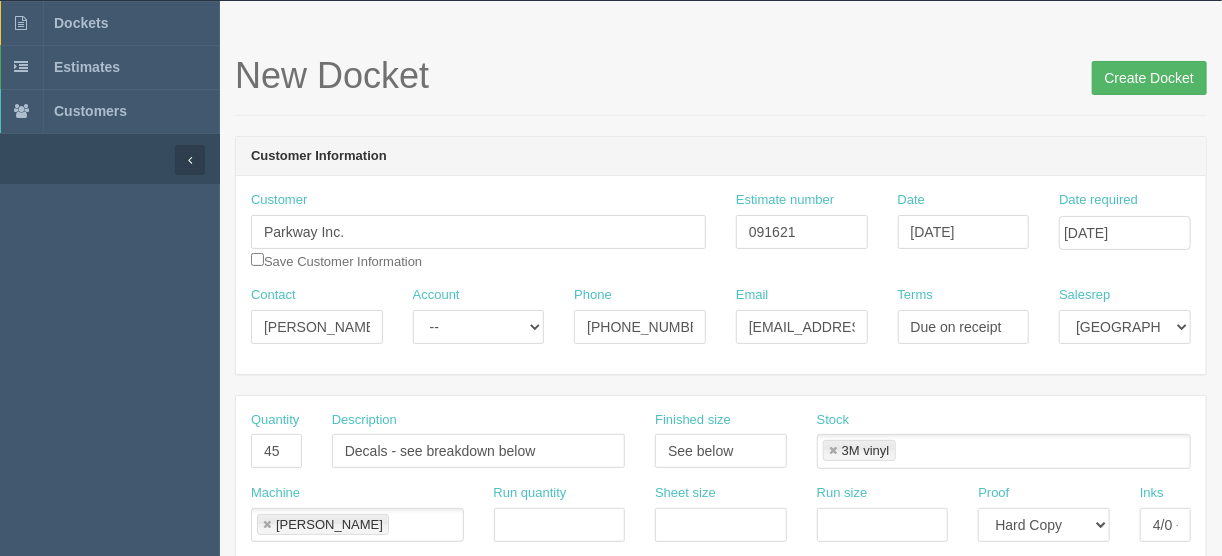 type on "$1267.01 | FL $63.35 | AR $419.14" 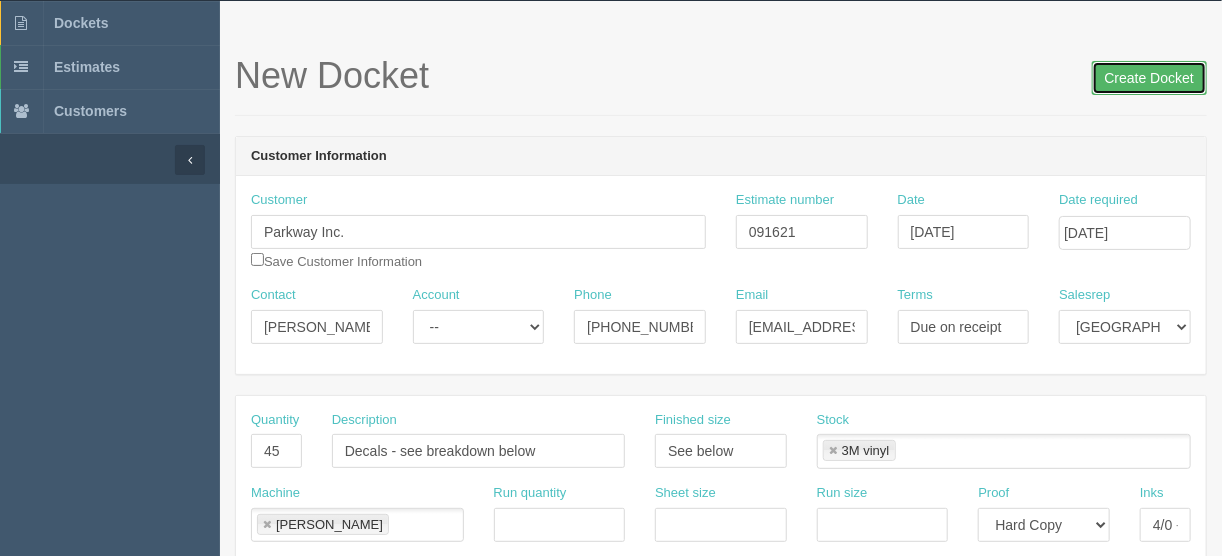 click on "Create Docket" at bounding box center [1149, 78] 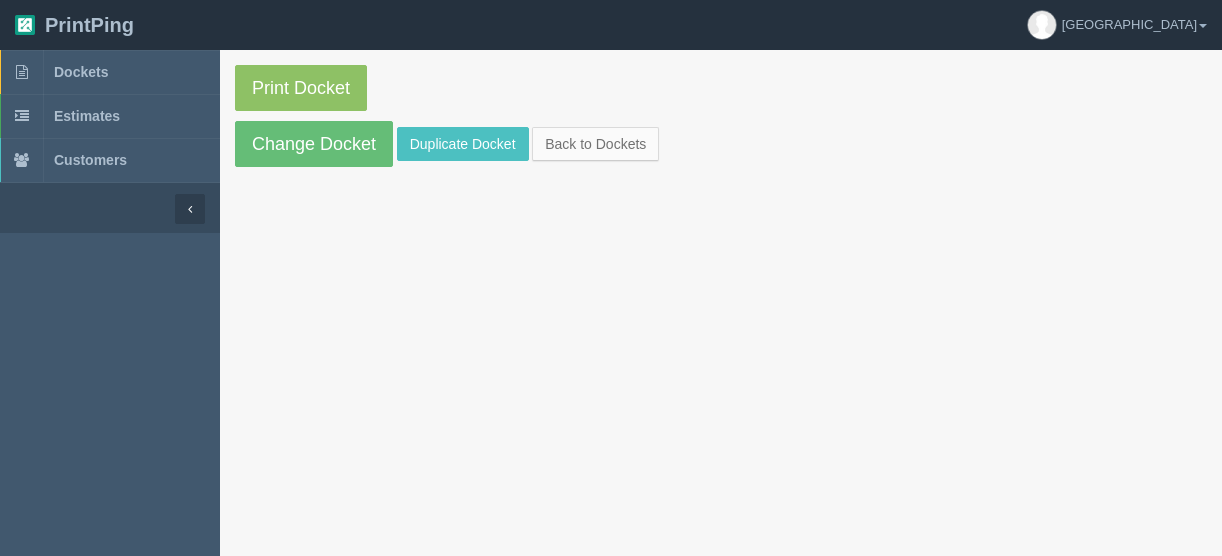 scroll, scrollTop: 0, scrollLeft: 0, axis: both 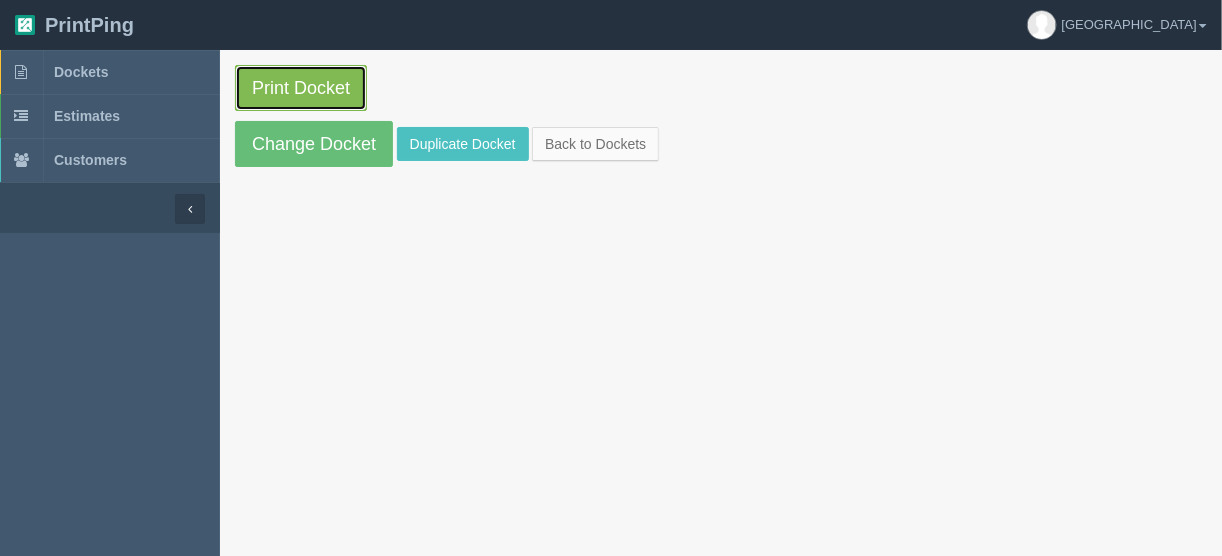 click on "Print Docket" at bounding box center (301, 88) 